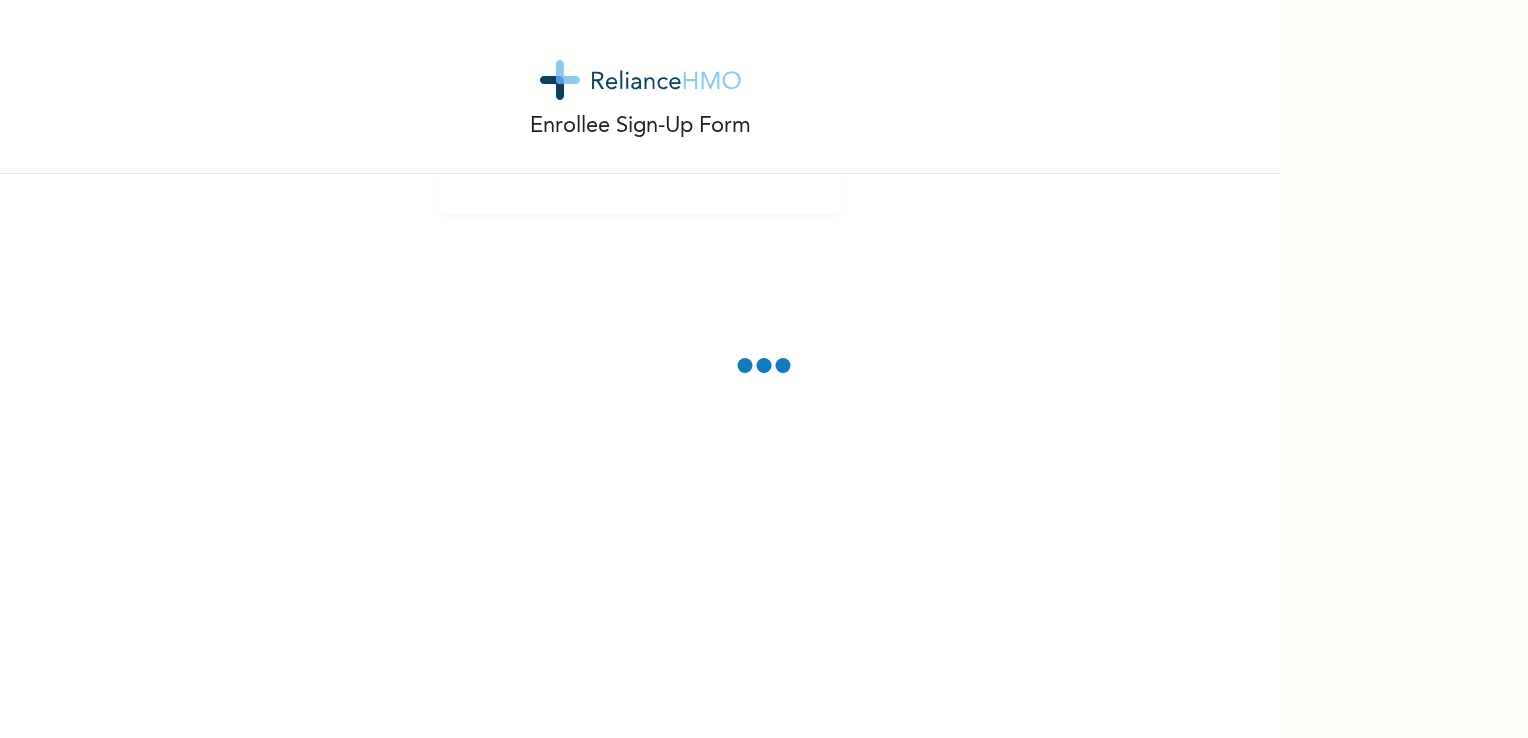 scroll, scrollTop: 0, scrollLeft: 0, axis: both 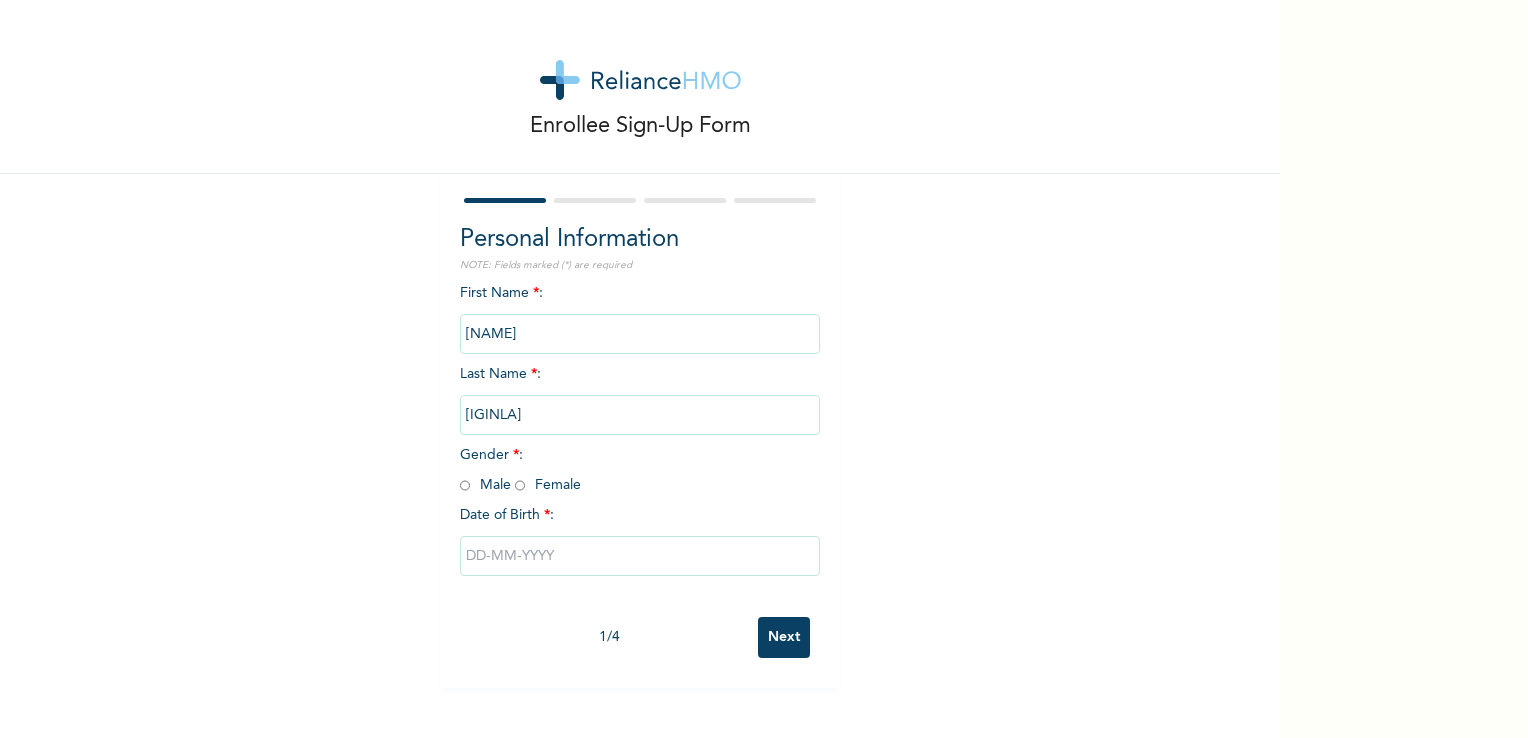 click on "[IGINLA]" at bounding box center [640, 415] 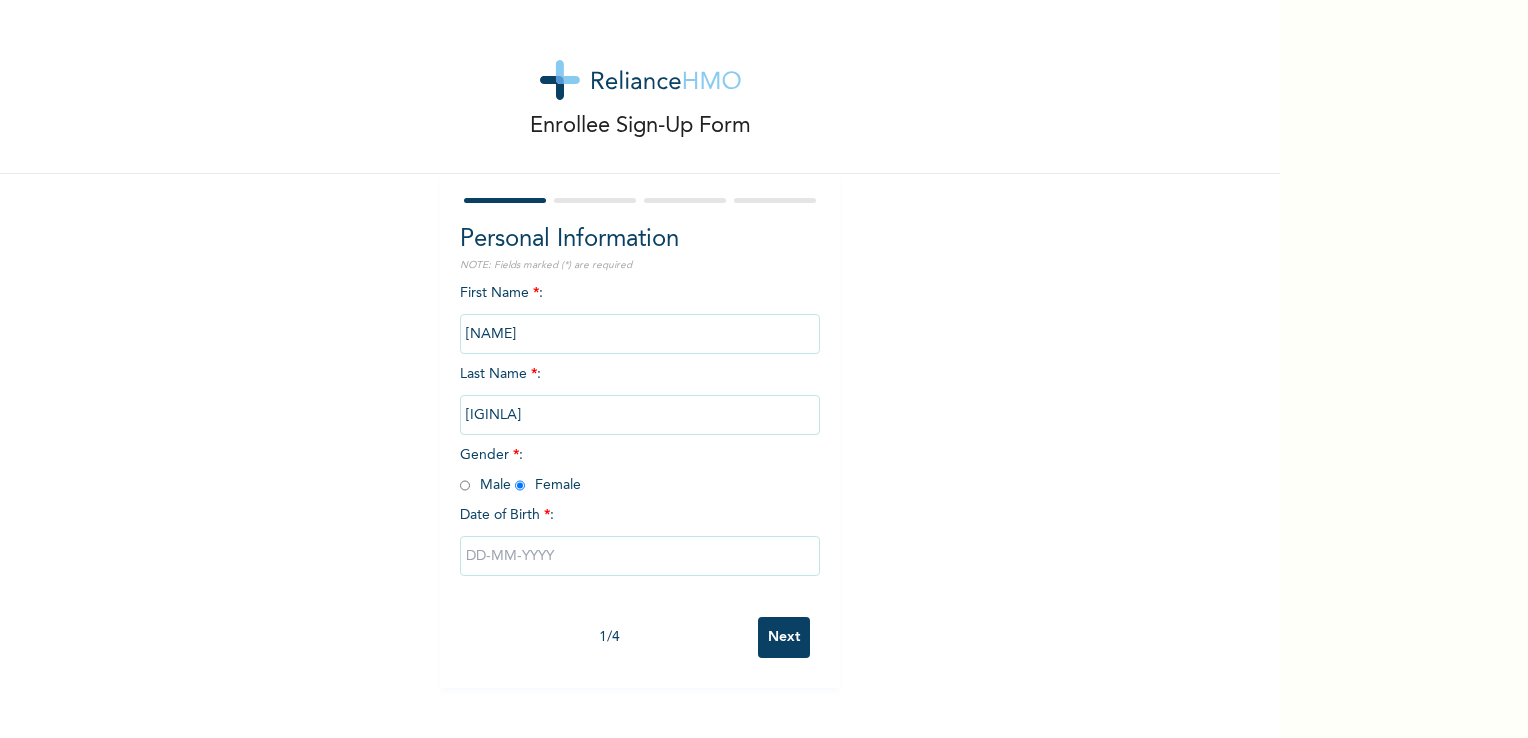 click at bounding box center (640, 556) 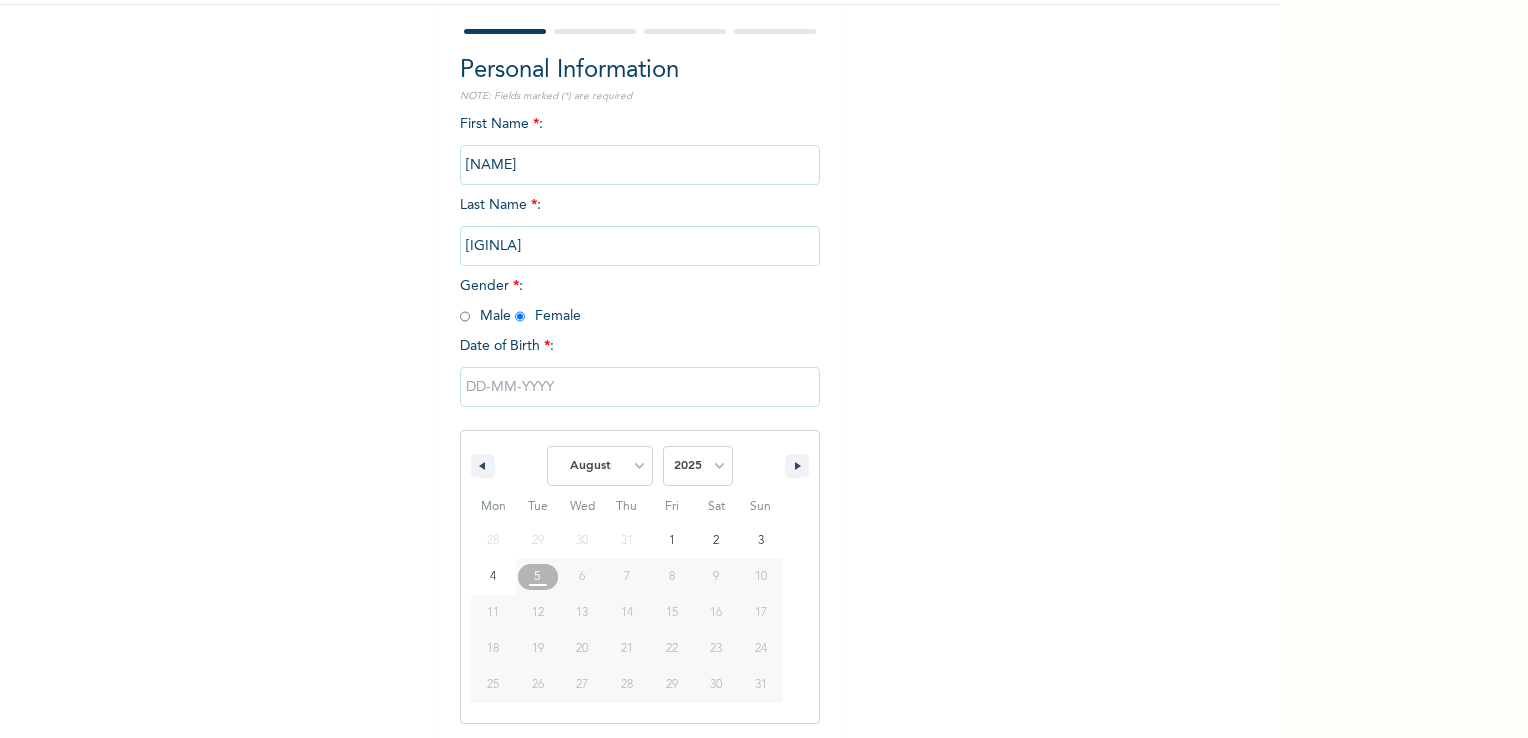 scroll, scrollTop: 170, scrollLeft: 0, axis: vertical 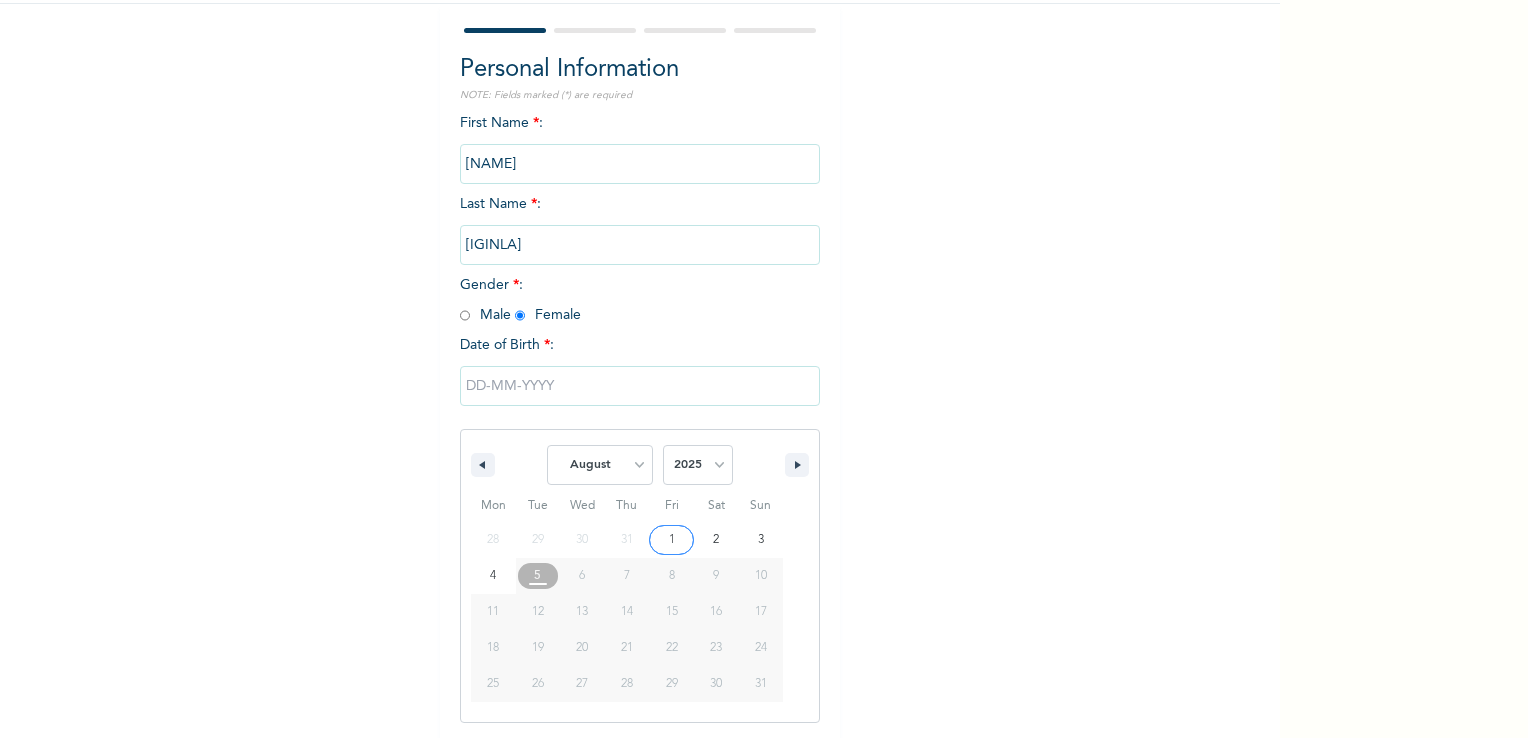 type on "[DATE]" 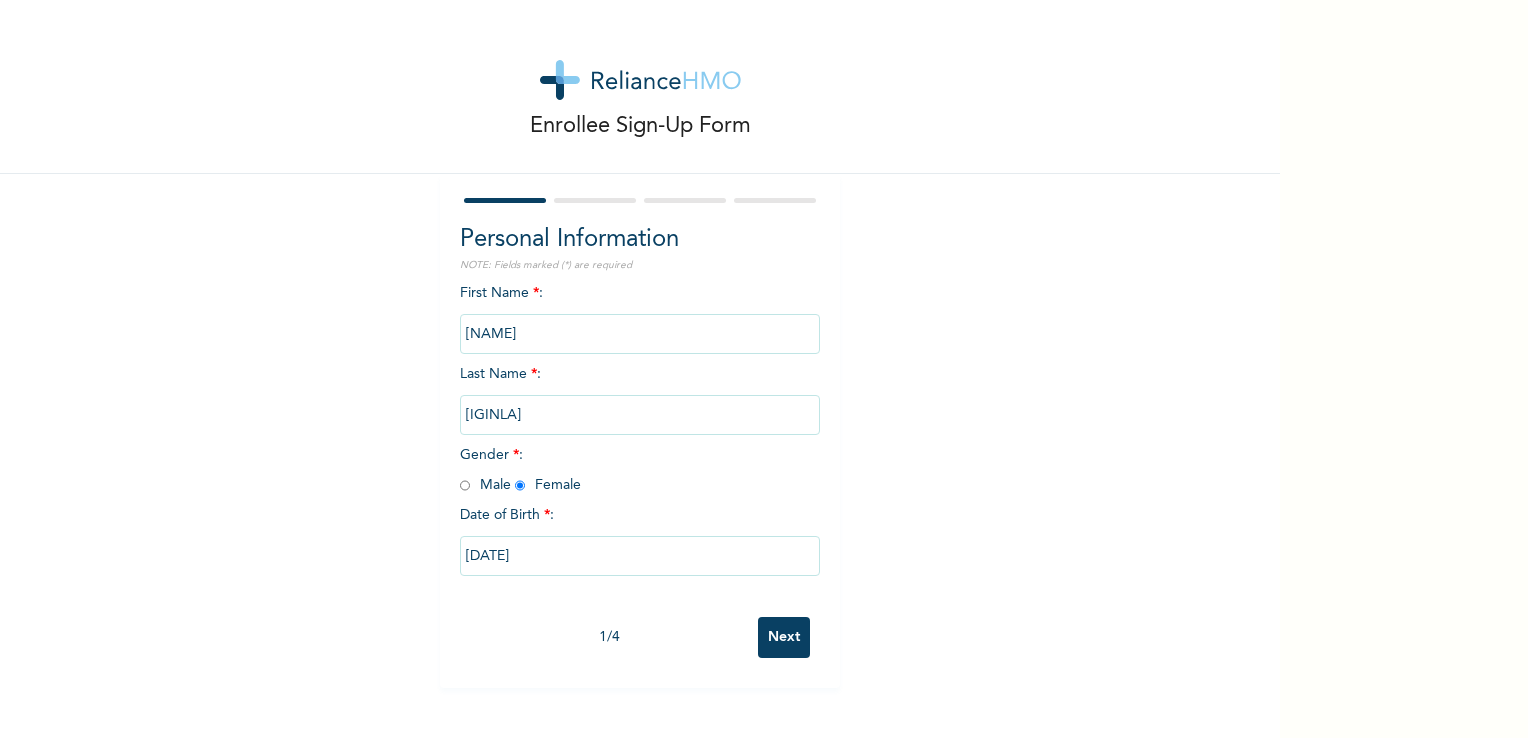 scroll, scrollTop: 0, scrollLeft: 0, axis: both 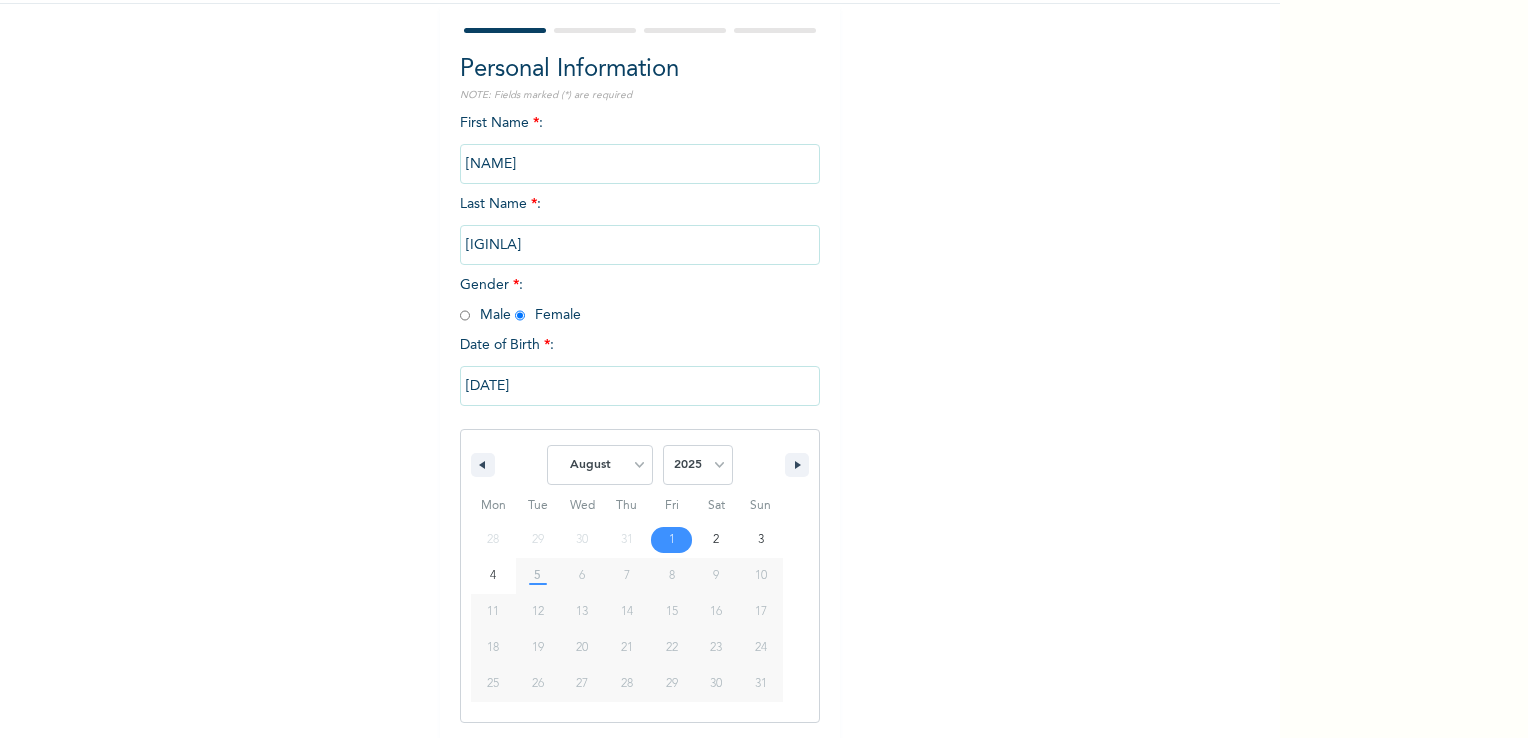click on "10" at bounding box center [761, 576] 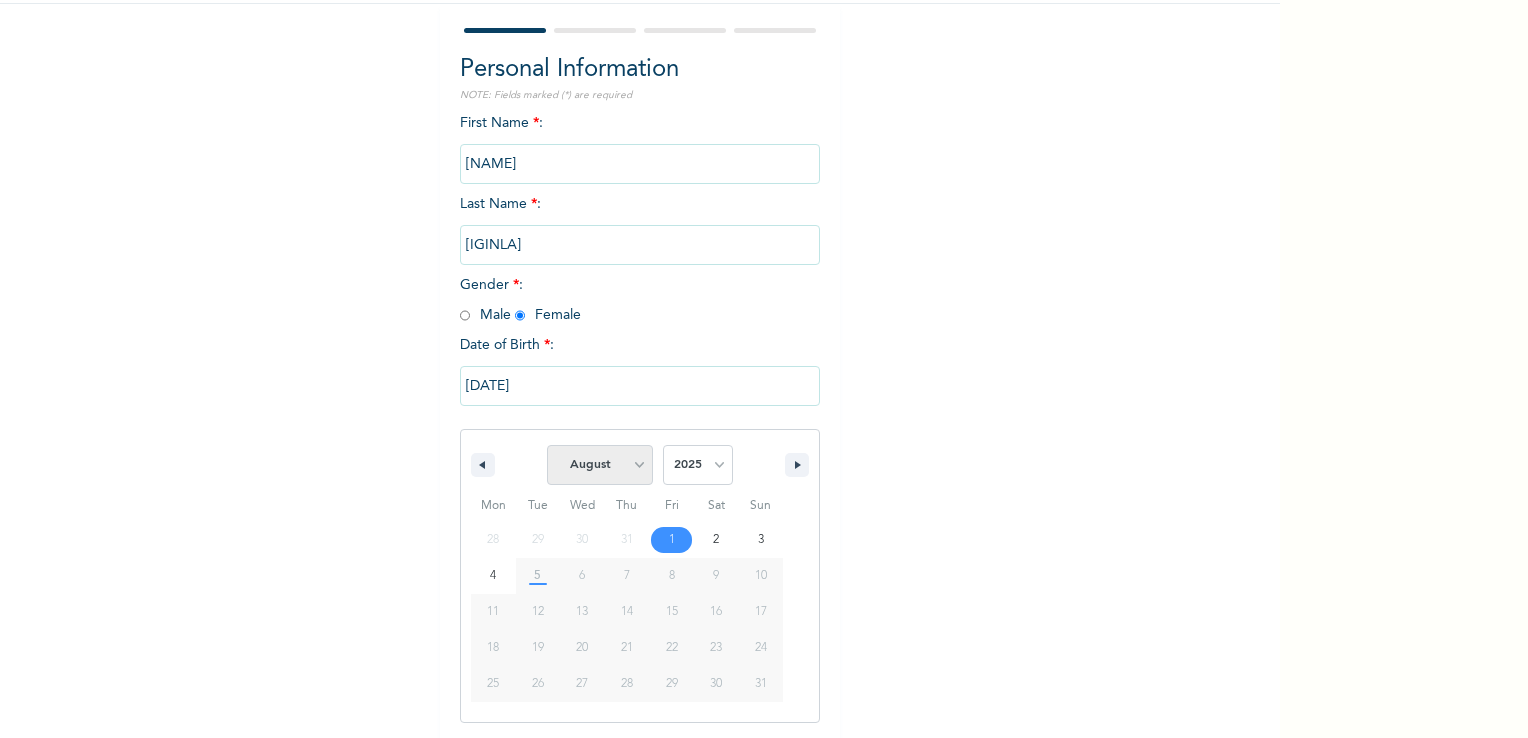 click on "January February March April May June July August September October November December" at bounding box center (600, 465) 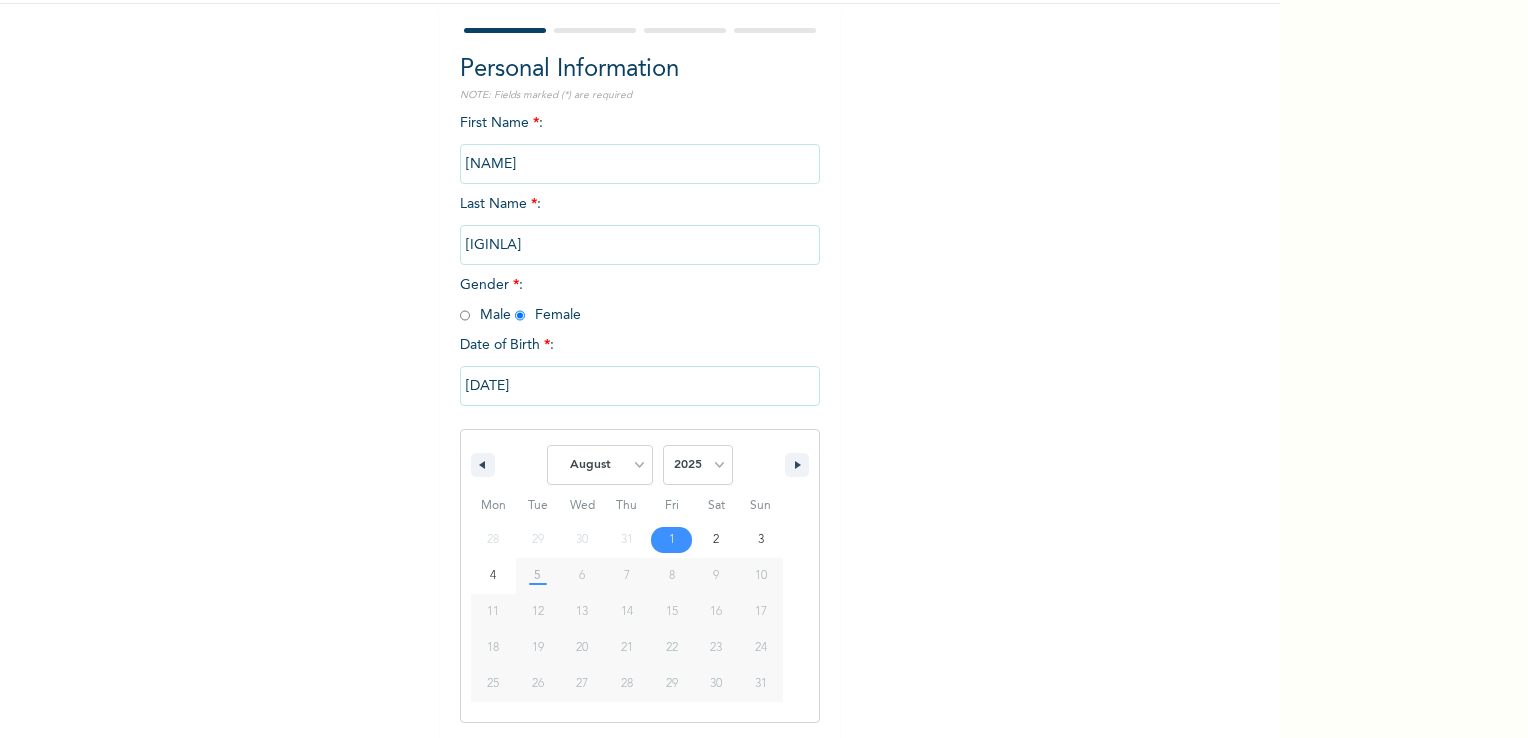 select on "6" 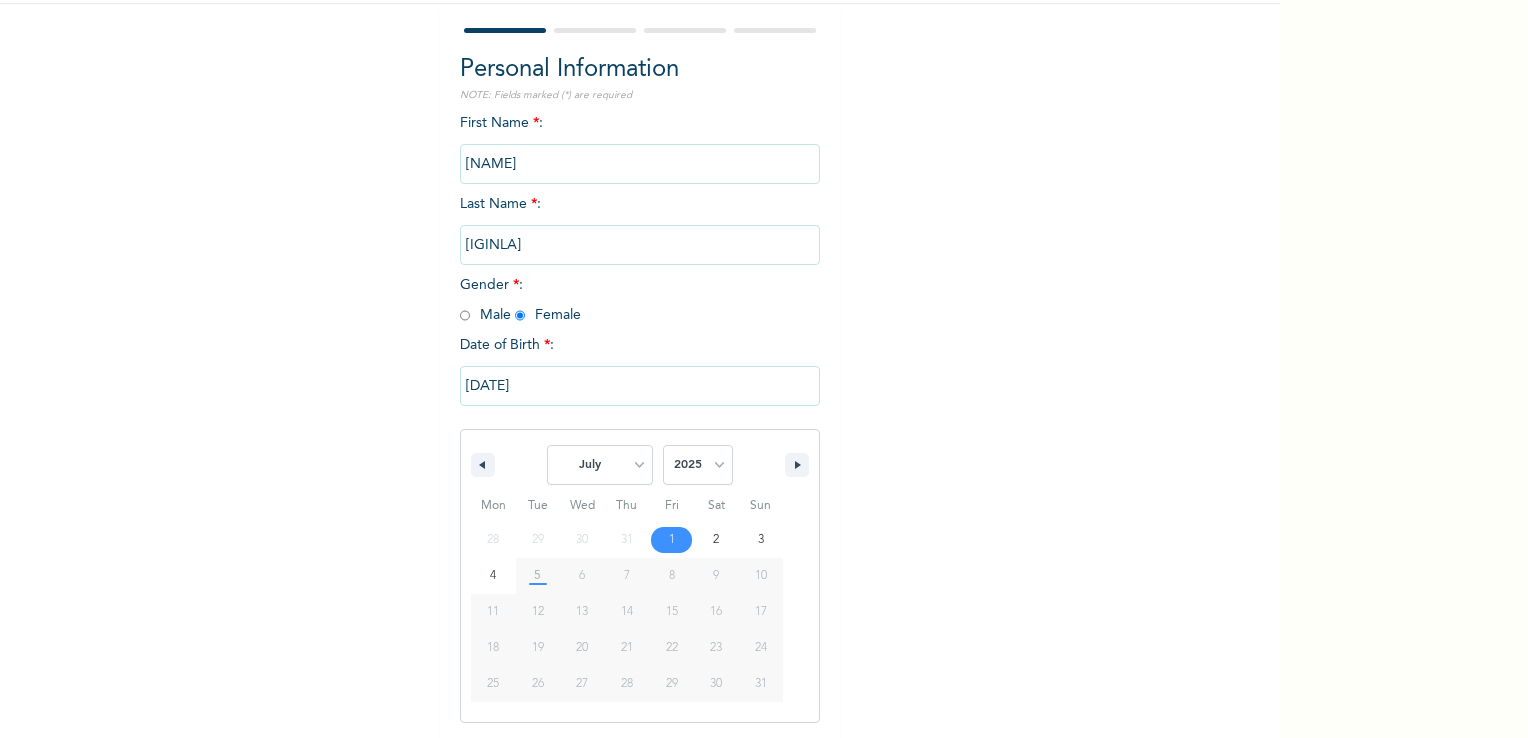 click on "January February March April May June July August September October November December" at bounding box center [600, 465] 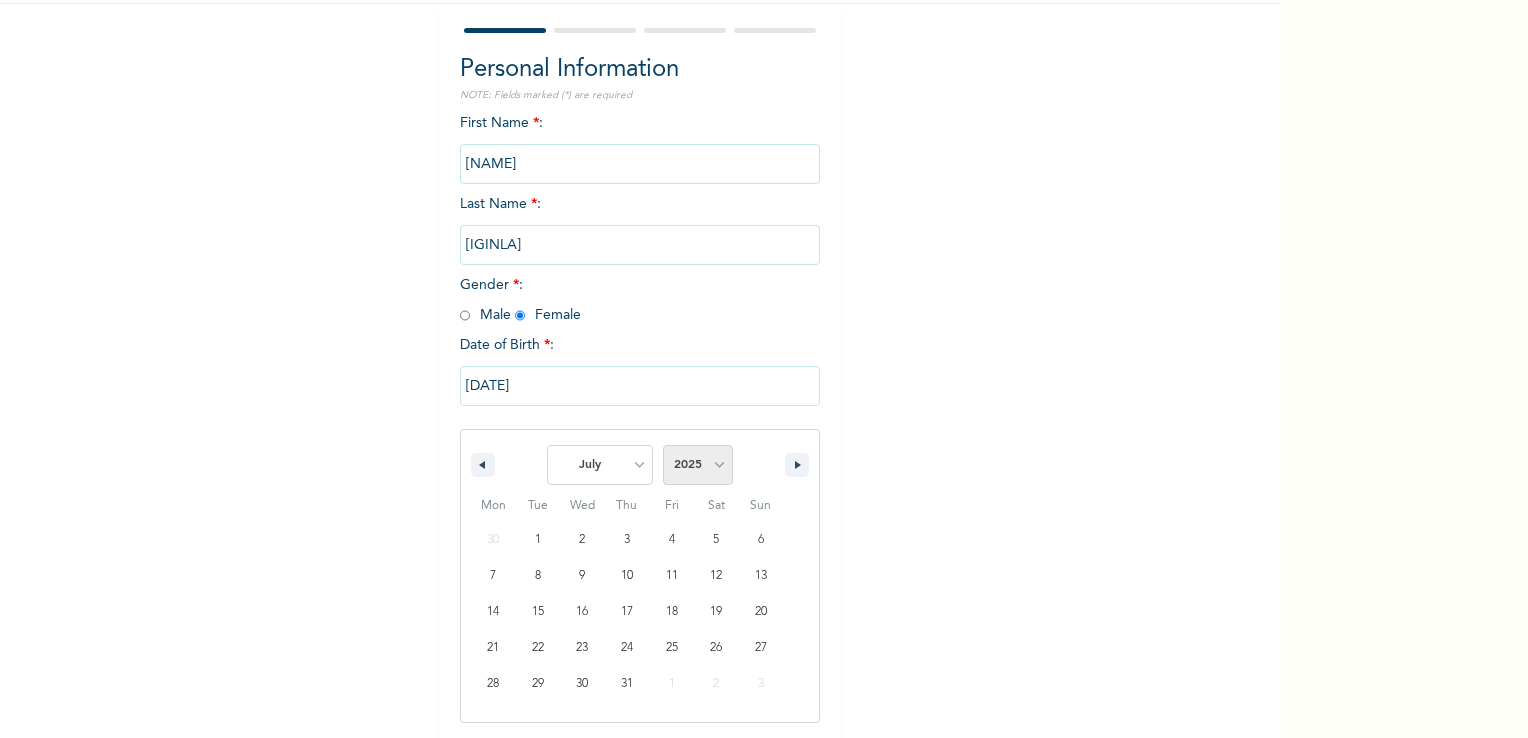 click on "2025 2024 2023 2022 2021 2020 2019 2018 2017 2016 2015 2014 2013 2012 2011 2010 2009 2008 2007 2006 2005 2004 2003 2002 2001 2000 1999 1998 1997 1996 1995 1994 1993 1992 1991 1990 1989 1988 1987 1986 1985 1984 1983 1982 1981 1980 1979 1978 1977 1976 1975 1974 1973 1972 1971 1970 1969 1968 1967 1966 1965 1964 1963 1962 1961 1960" at bounding box center (698, 465) 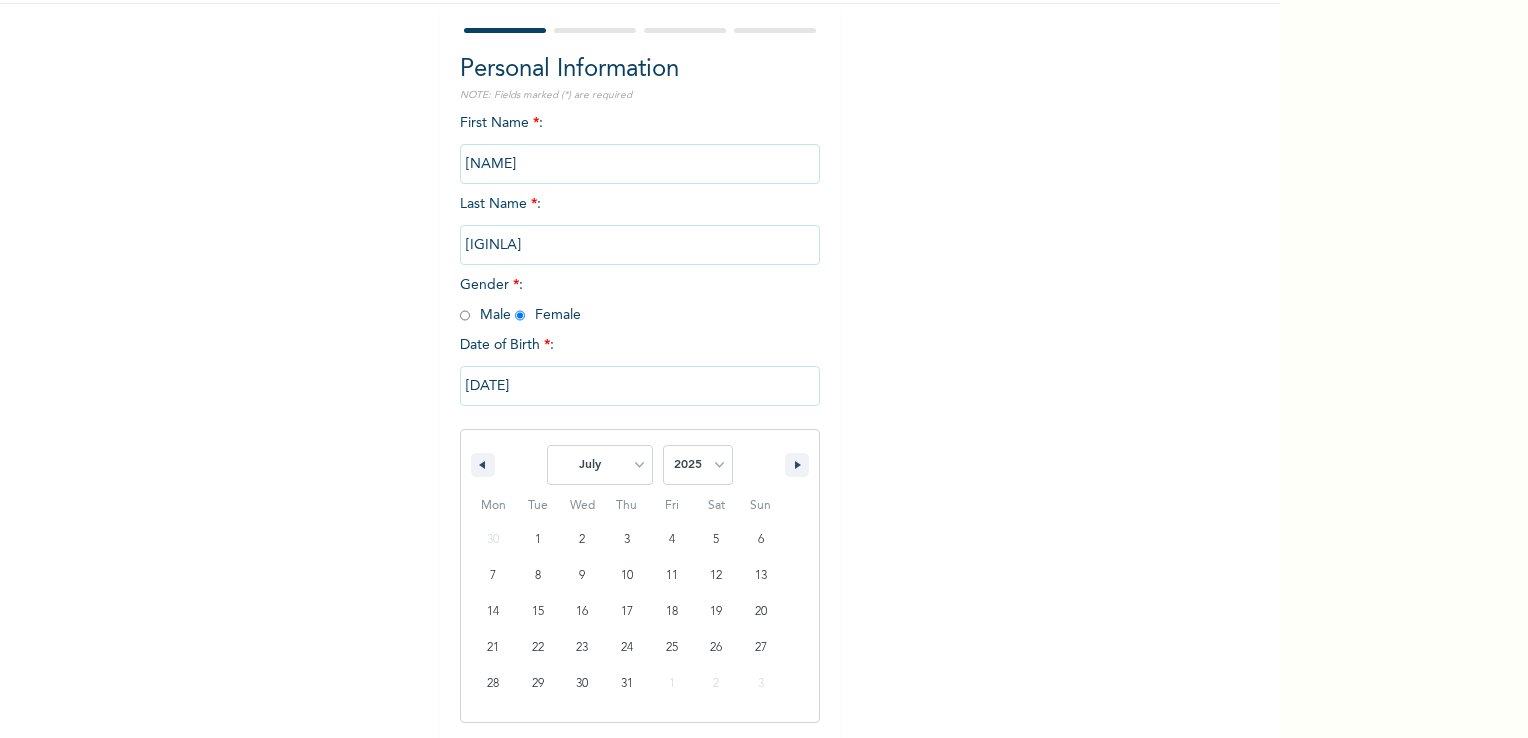 select on "1976" 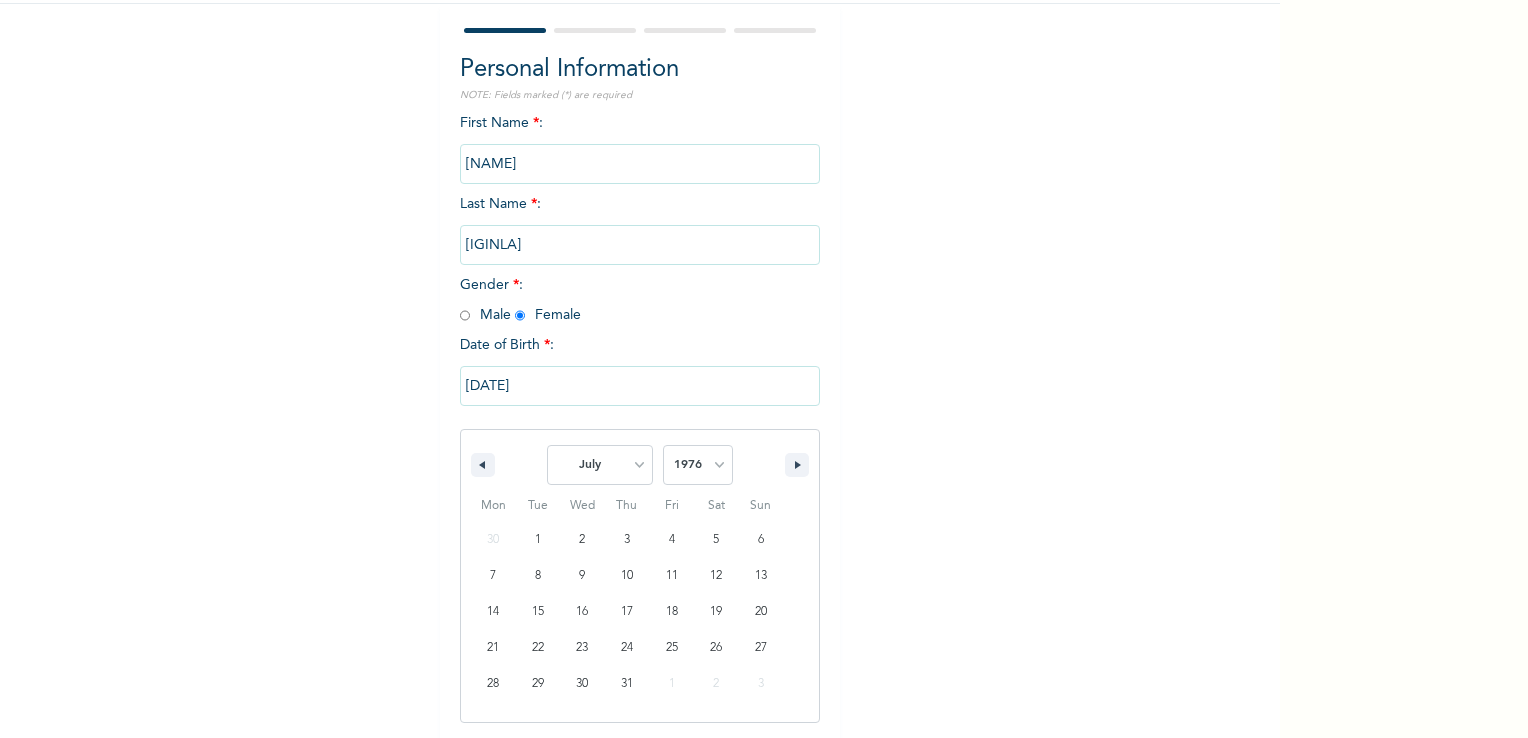 click on "2025 2024 2023 2022 2021 2020 2019 2018 2017 2016 2015 2014 2013 2012 2011 2010 2009 2008 2007 2006 2005 2004 2003 2002 2001 2000 1999 1998 1997 1996 1995 1994 1993 1992 1991 1990 1989 1988 1987 1986 1985 1984 1983 1982 1981 1980 1979 1978 1977 1976 1975 1974 1973 1972 1971 1970 1969 1968 1967 1966 1965 1964 1963 1962 1961 1960" at bounding box center [698, 465] 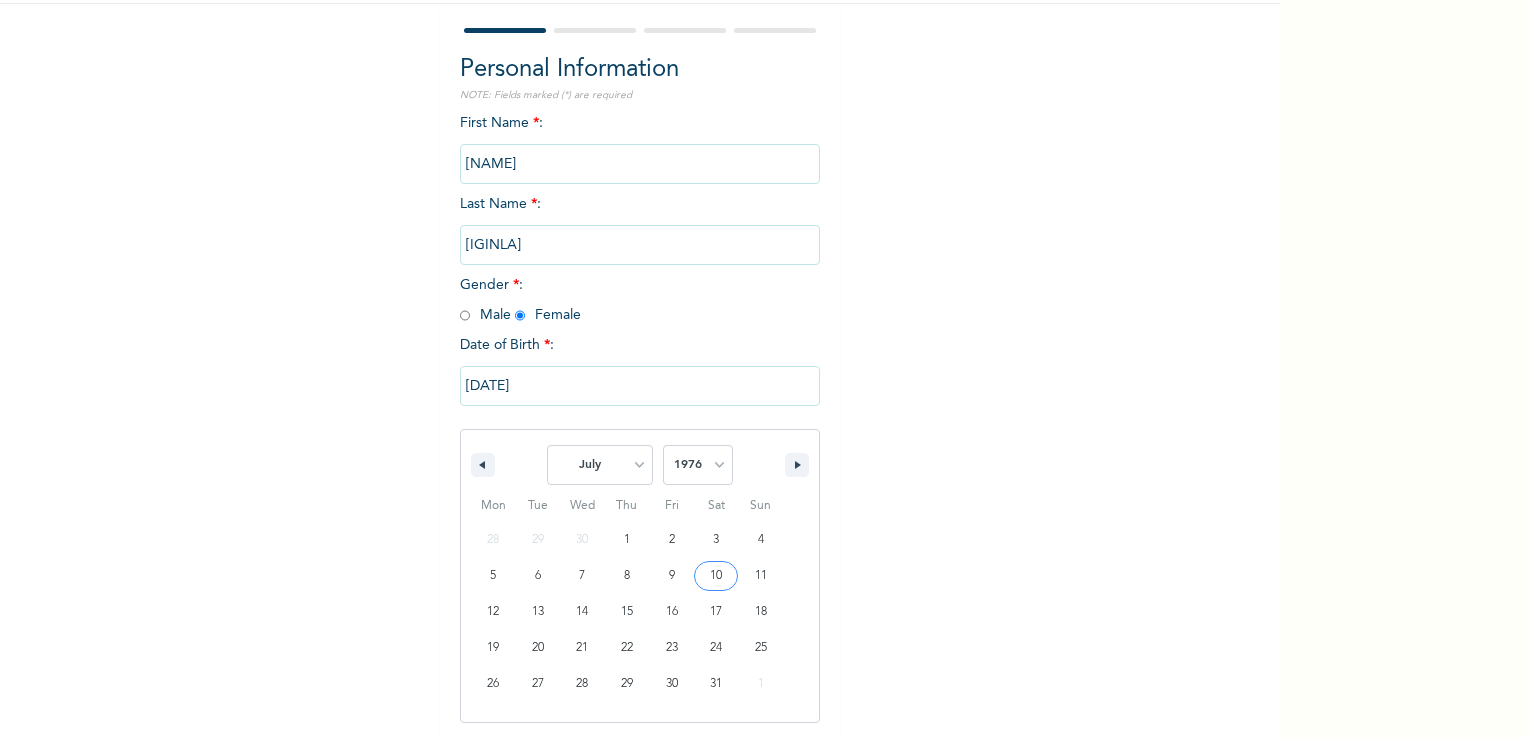 type on "[DATE]" 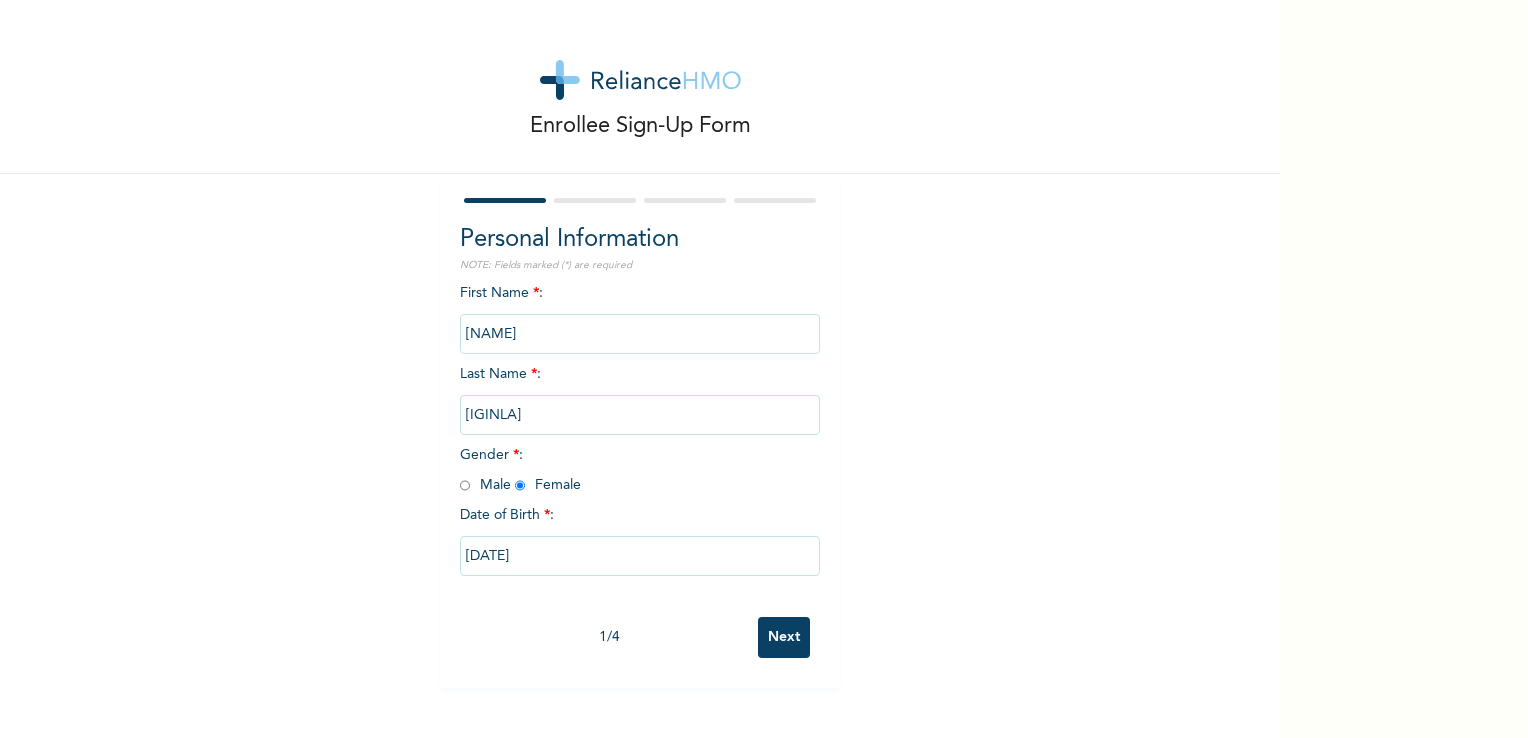 click on "Next" at bounding box center (784, 637) 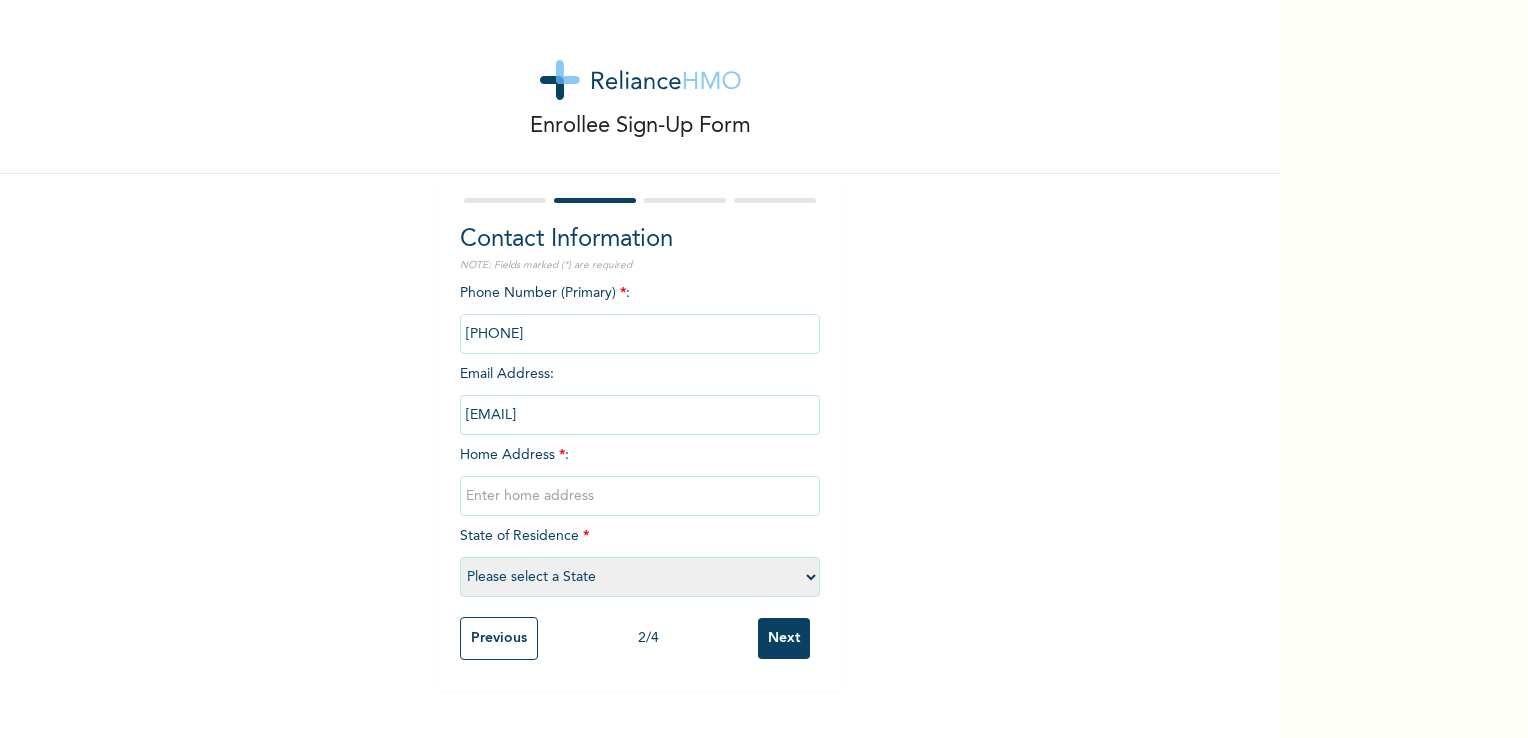 click at bounding box center (640, 496) 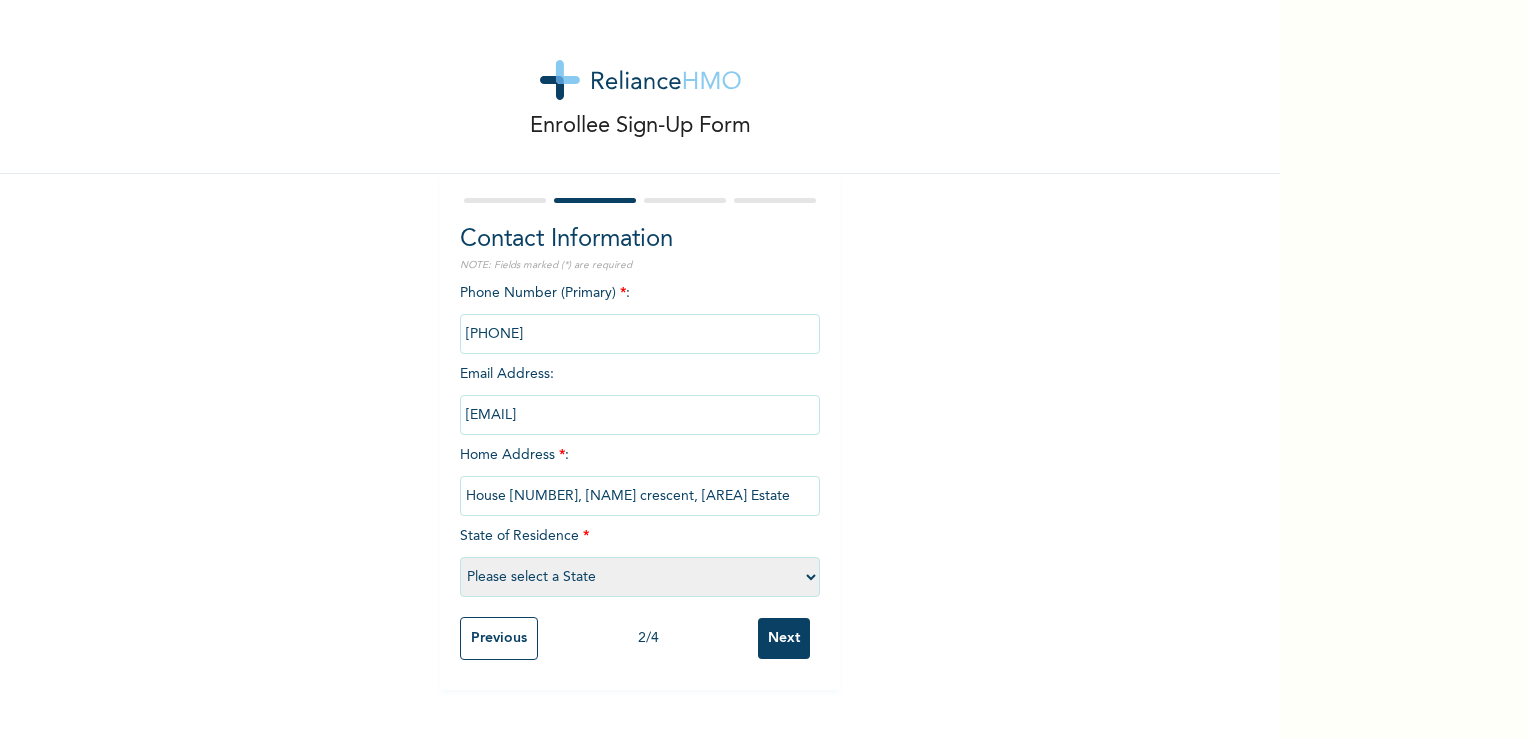 click on "House [NUMBER], [NAME] crescent, [AREA] Estate" at bounding box center (640, 496) 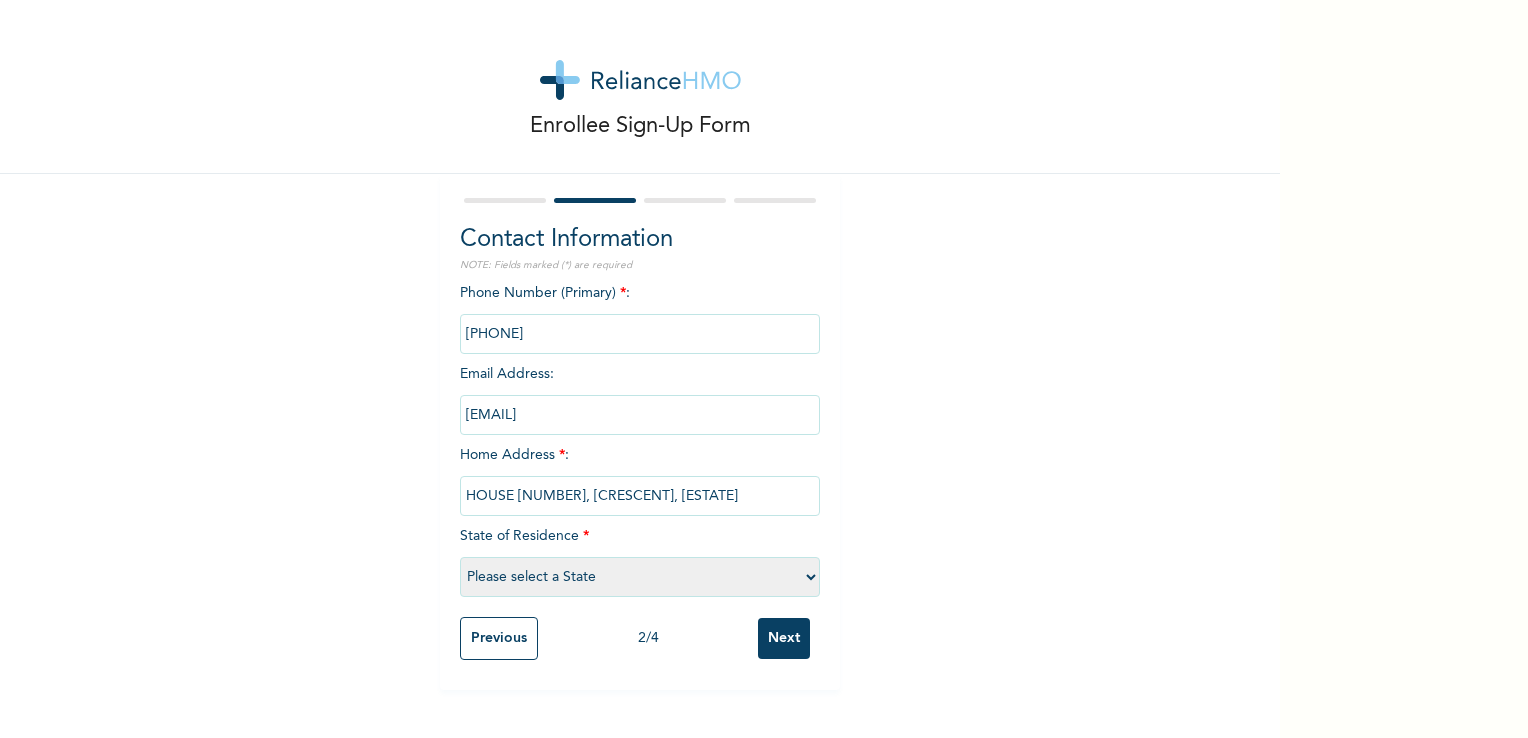 click on "HOUSE [NUMBER], [CRESCENT], [ESTATE]" at bounding box center (640, 496) 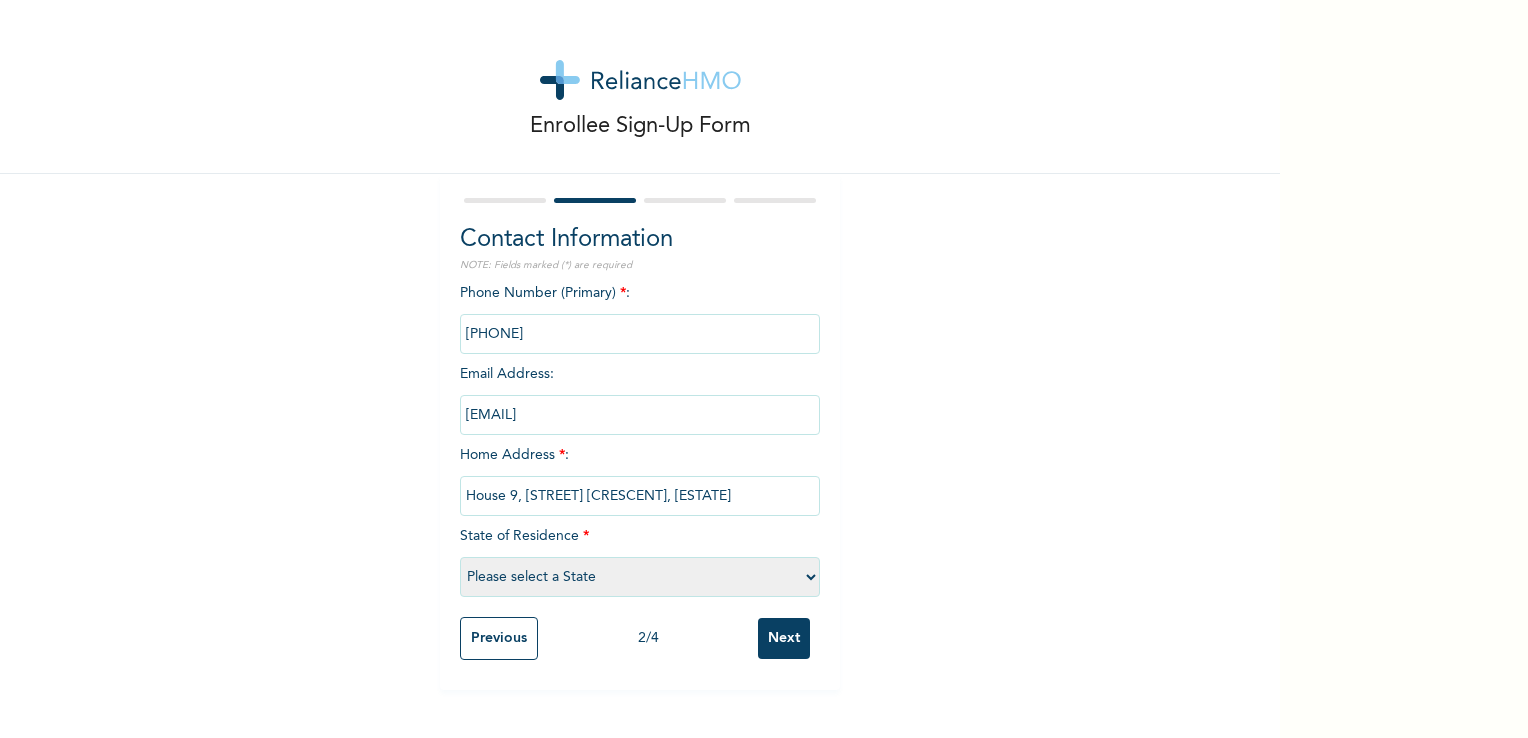 click on "House 9, [STREET] [CRESCENT], [ESTATE]" at bounding box center [640, 496] 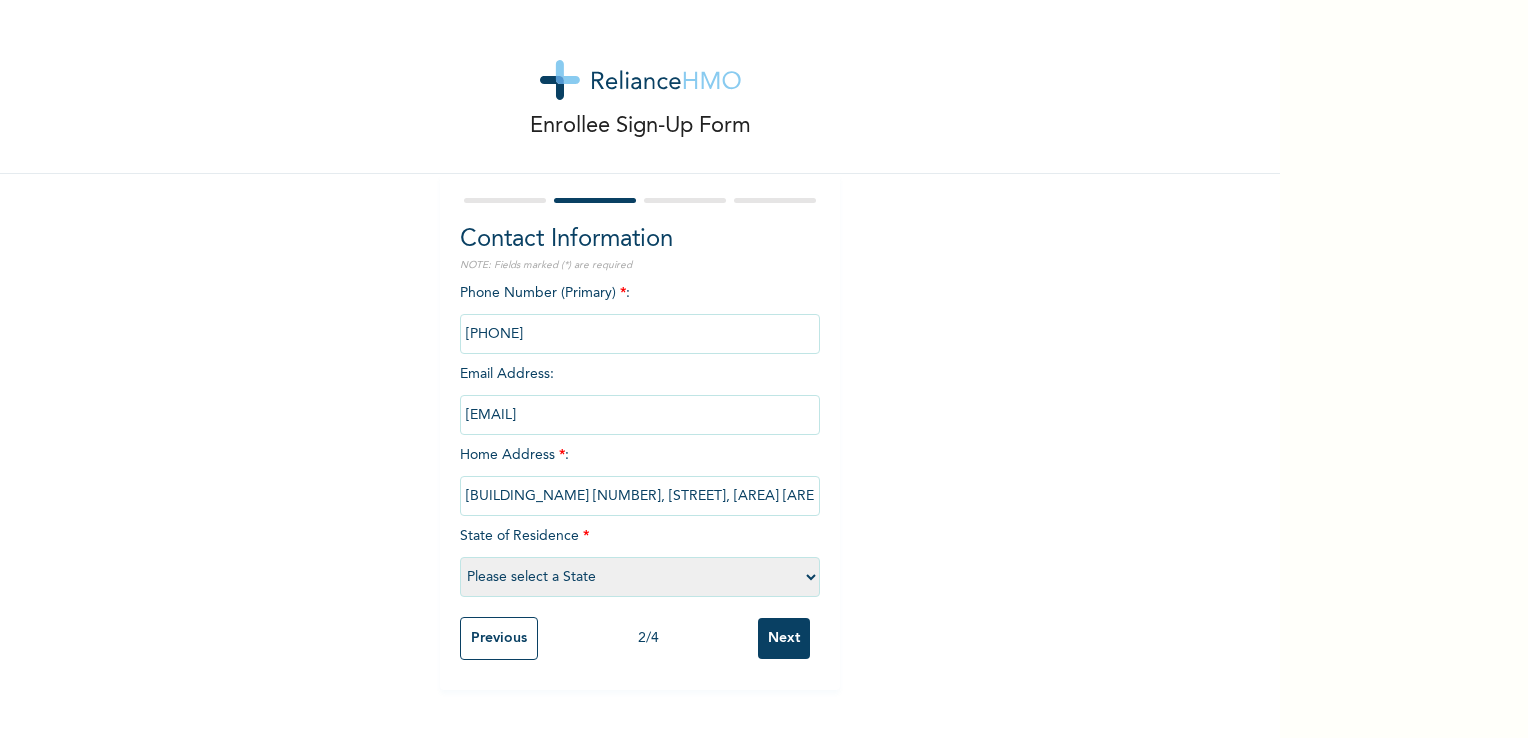 type on "[BUILDING_NAME] [NUMBER], [STREET], [AREA] [AREA]" 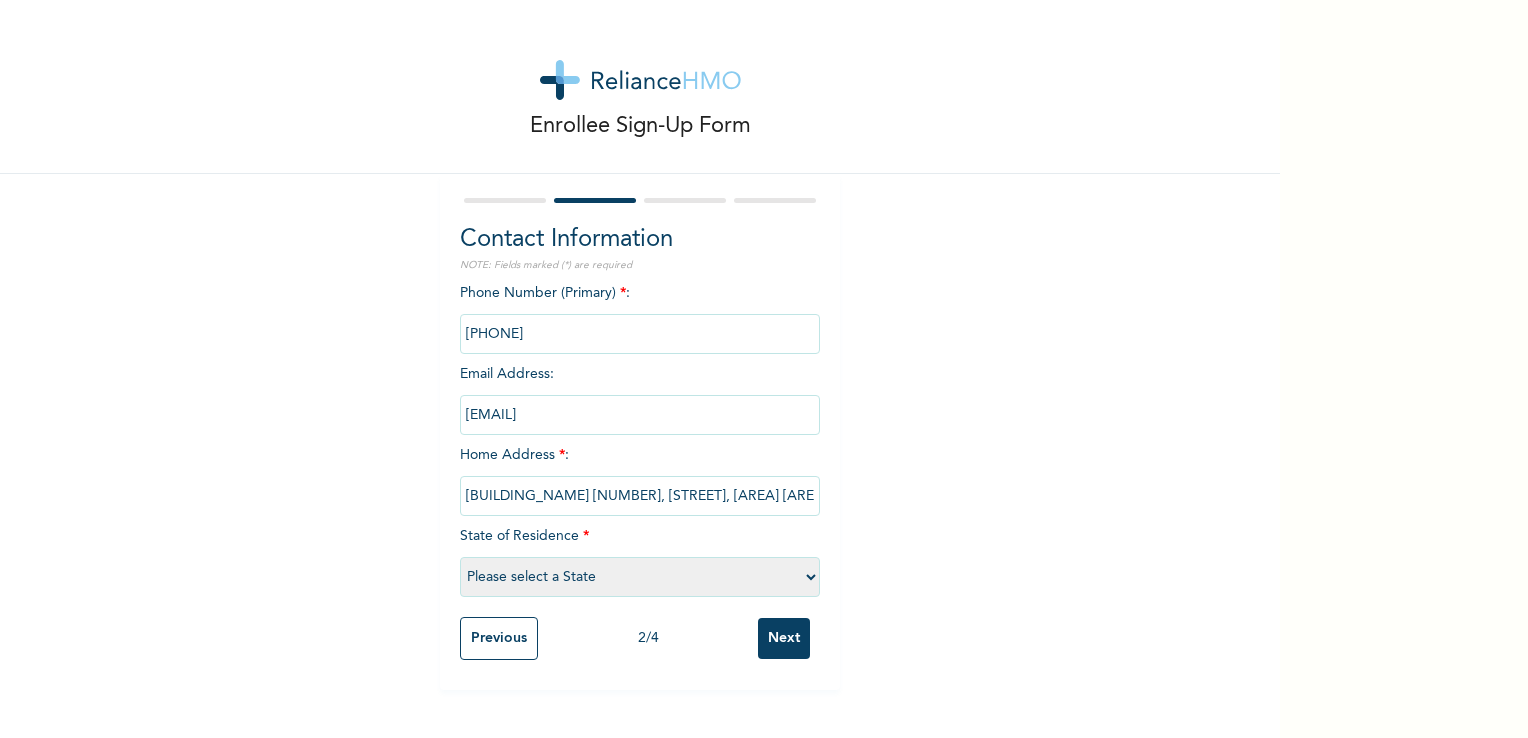 click on "Please select a State Abia Abuja (FCT) Adamawa Akwa Ibom Anambra Bauchi Bayelsa Benue Borno Cross River Delta Ebonyi Edo Ekiti Enugu Gombe Imo Jigawa Kaduna Kano Katsina Kebbi Kogi Kwara Lagos Nasarawa Niger Ogun Ondo Osun Oyo Plateau Rivers Sokoto Taraba Yobe Zamfara" at bounding box center (640, 577) 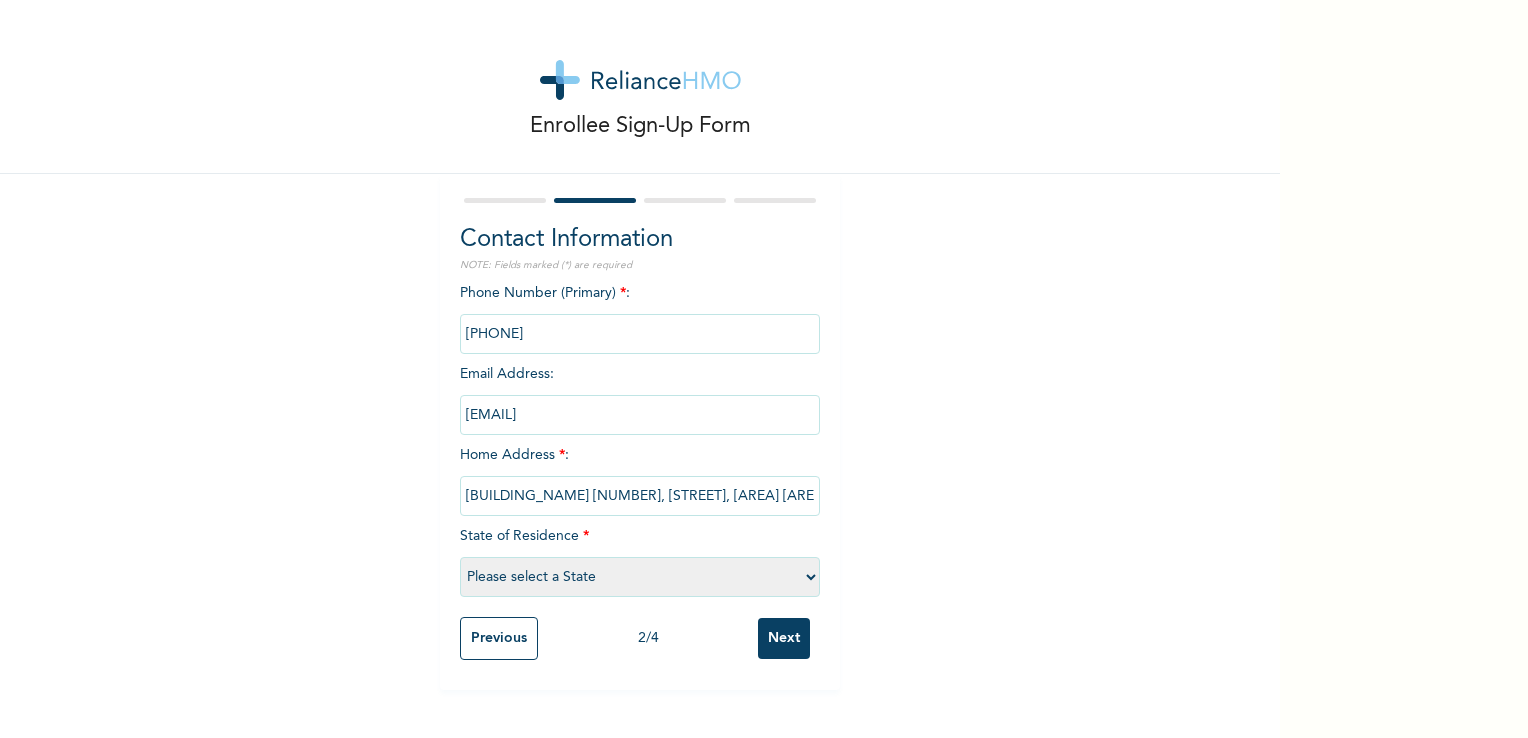 select on "28" 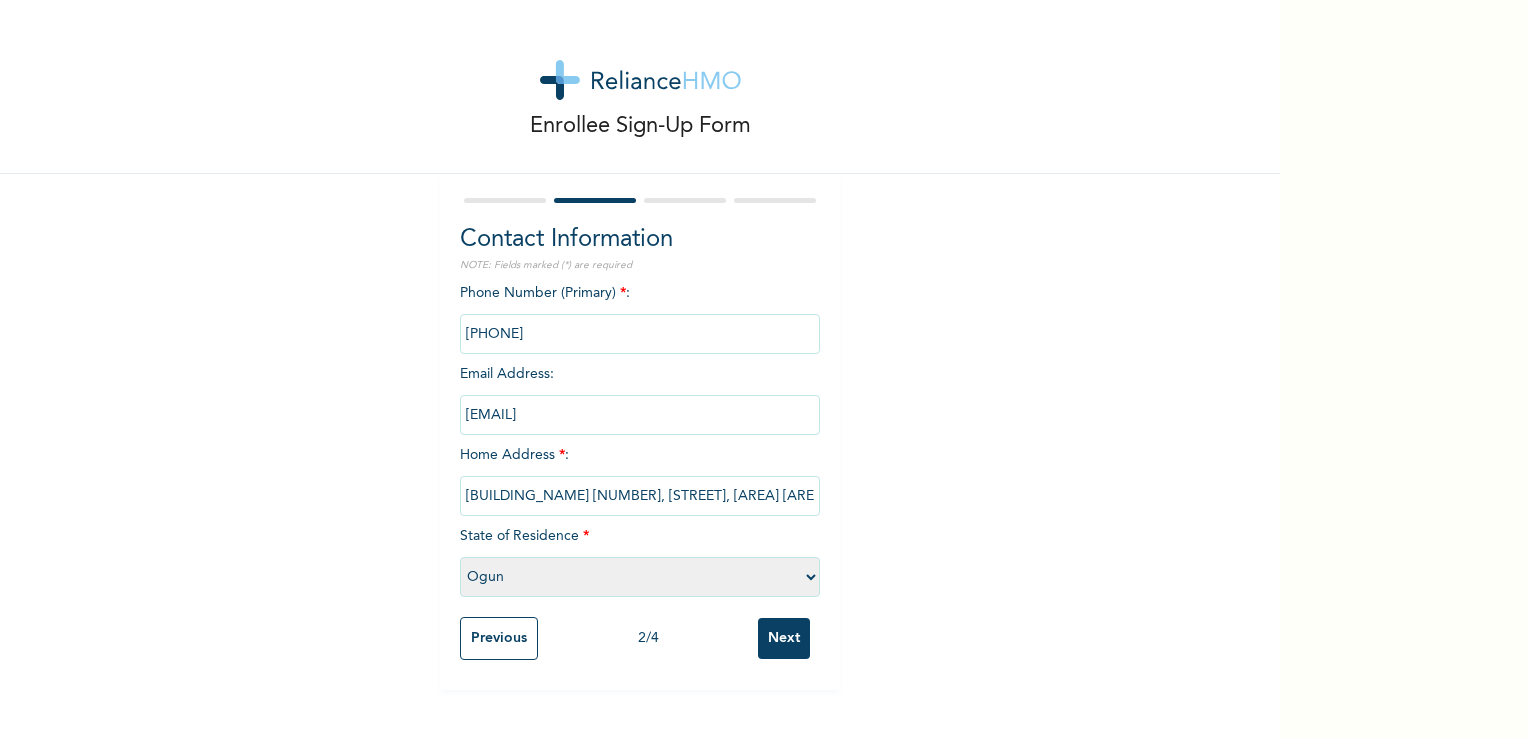 click on "Please select a State Abia Abuja (FCT) Adamawa Akwa Ibom Anambra Bauchi Bayelsa Benue Borno Cross River Delta Ebonyi Edo Ekiti Enugu Gombe Imo Jigawa Kaduna Kano Katsina Kebbi Kogi Kwara Lagos Nasarawa Niger Ogun Ondo Osun Oyo Plateau Rivers Sokoto Taraba Yobe Zamfara" at bounding box center [640, 577] 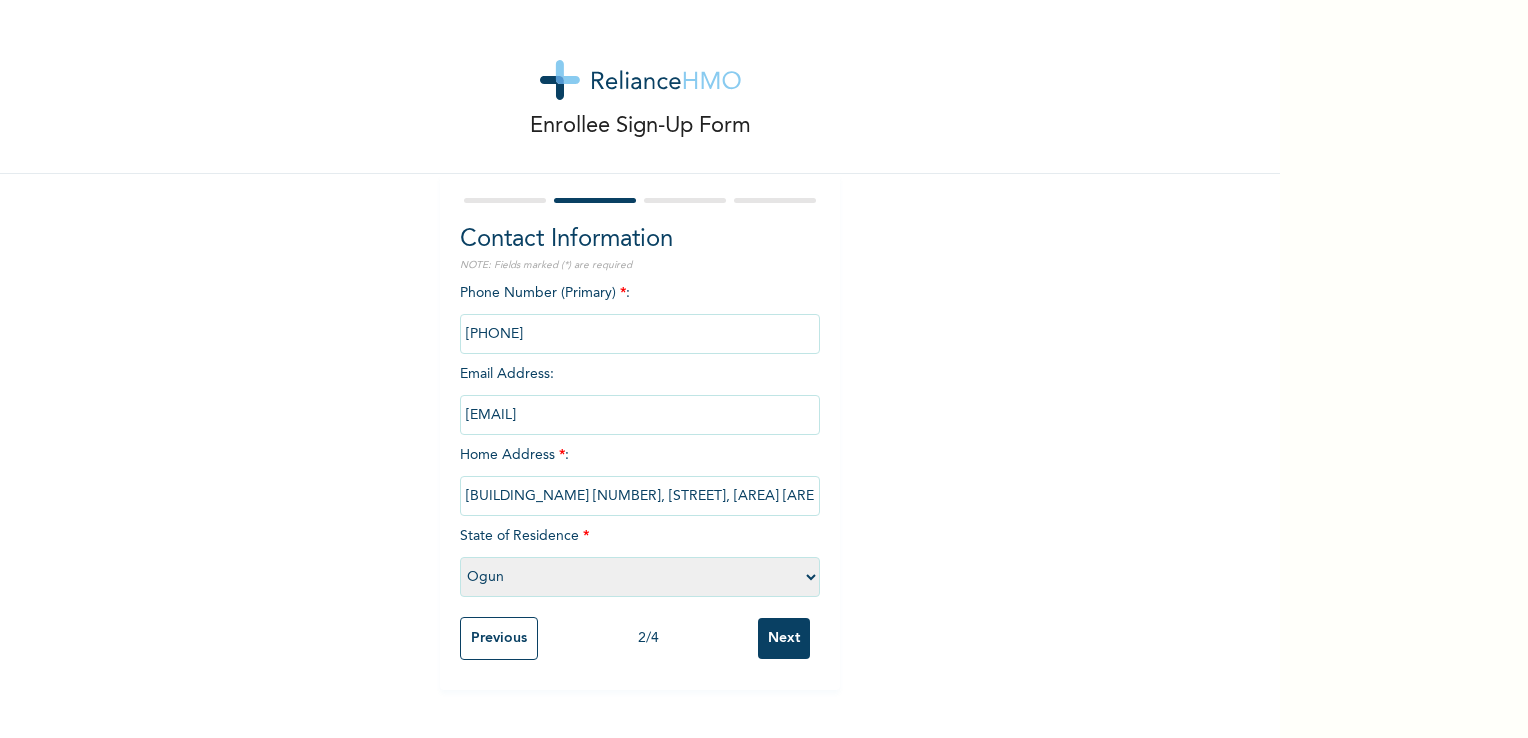 click on "[NUMBER], [STREET], [AREA], [AREA], [AREA] STATE OF RESIDENCE * PLEASE SELECT A STATE ABIA ABUJA (FCT) ADAMAWA AKWA IBOM ANAMBRA BAUCHI BAYELSA BENUE BORNO CROSS RIVER DELTA EBONYI EDO EKITI ENUGU GOMBE IMO JIGAWA KADUNA KANO KATSINA KEBBI KOGI KWARA LAGOS NASARAWA NIGER OGUN ONDO OSUN OYO PLATEAU RIVERS SOKOTO TARABA YOBE ZAMFARA" at bounding box center [640, 445] 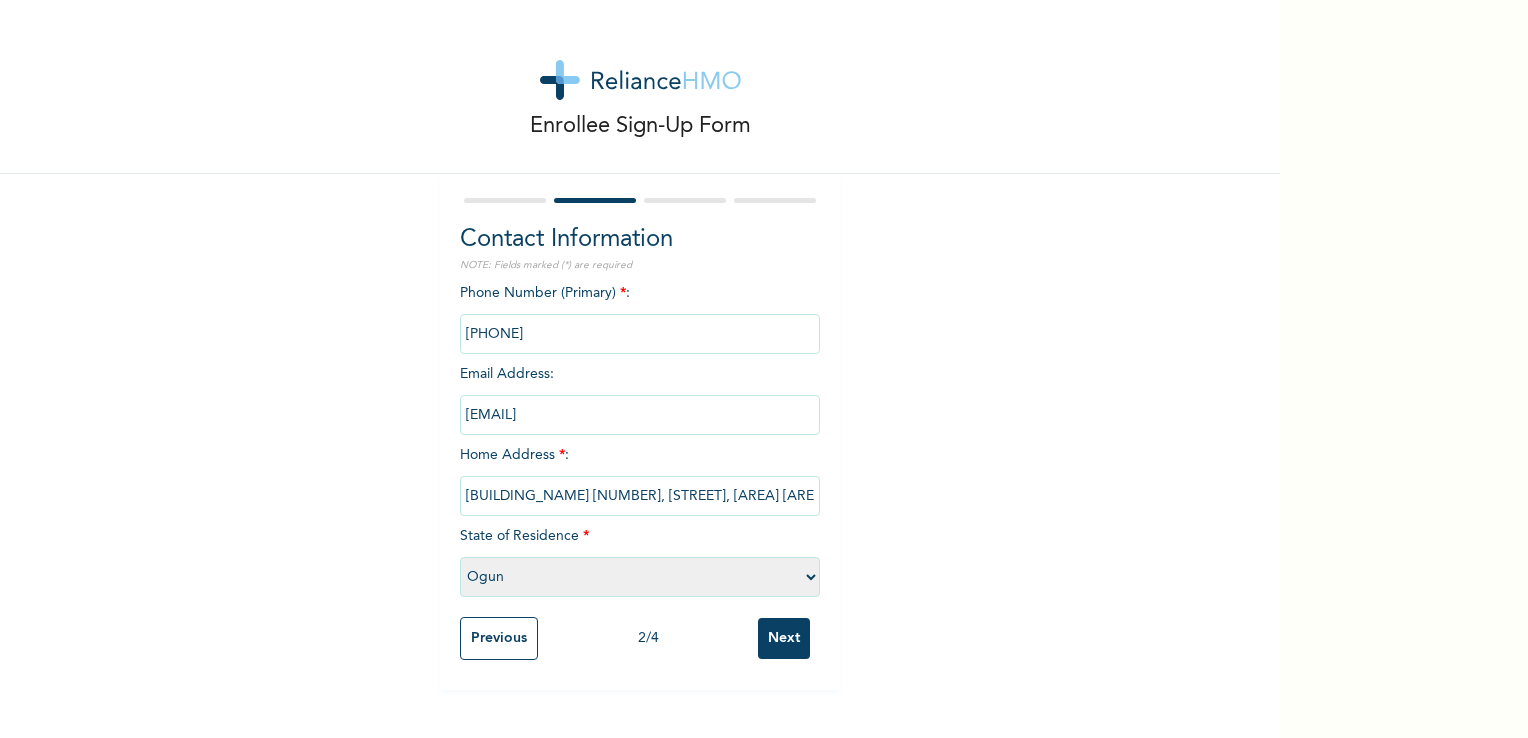 click on "[EMAIL]" at bounding box center [640, 415] 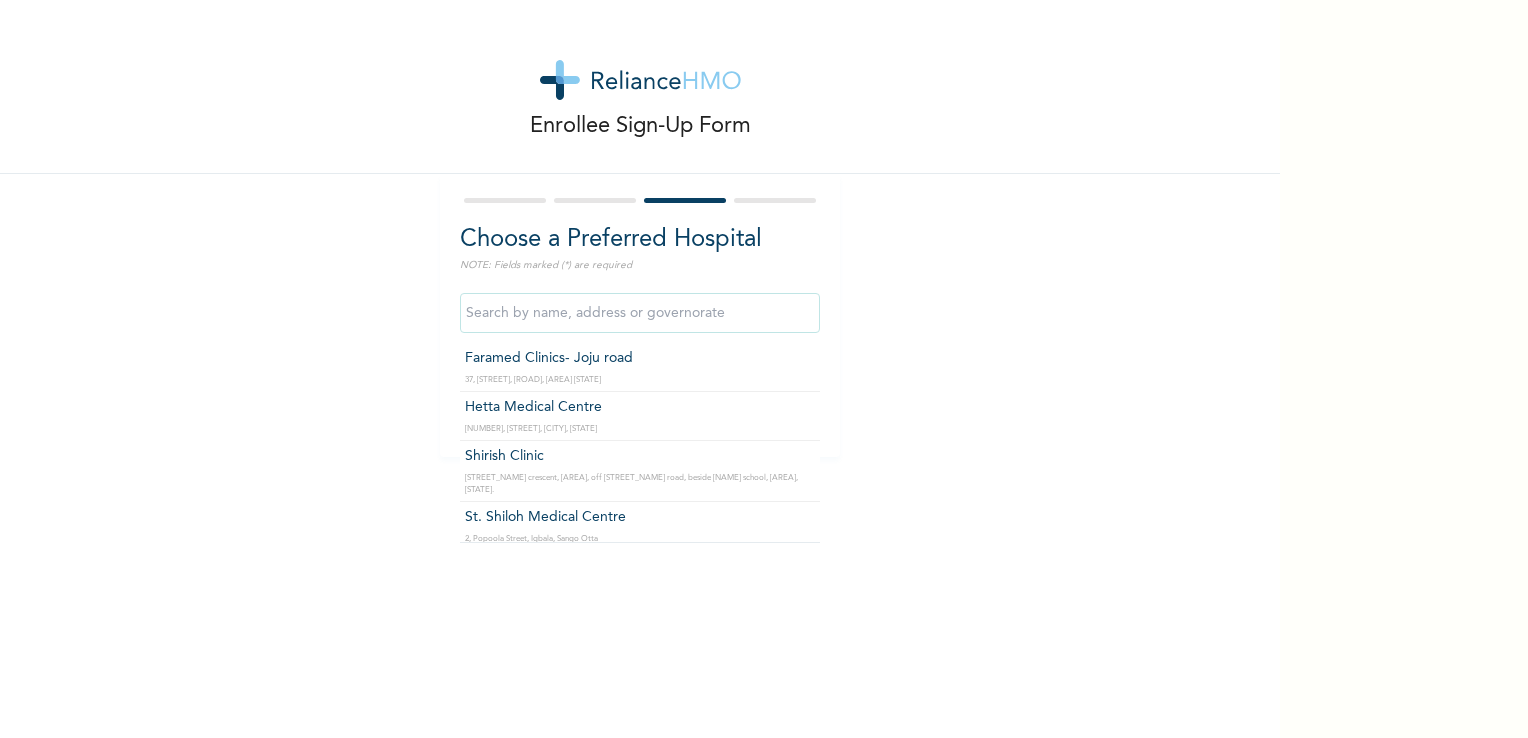click at bounding box center (640, 313) 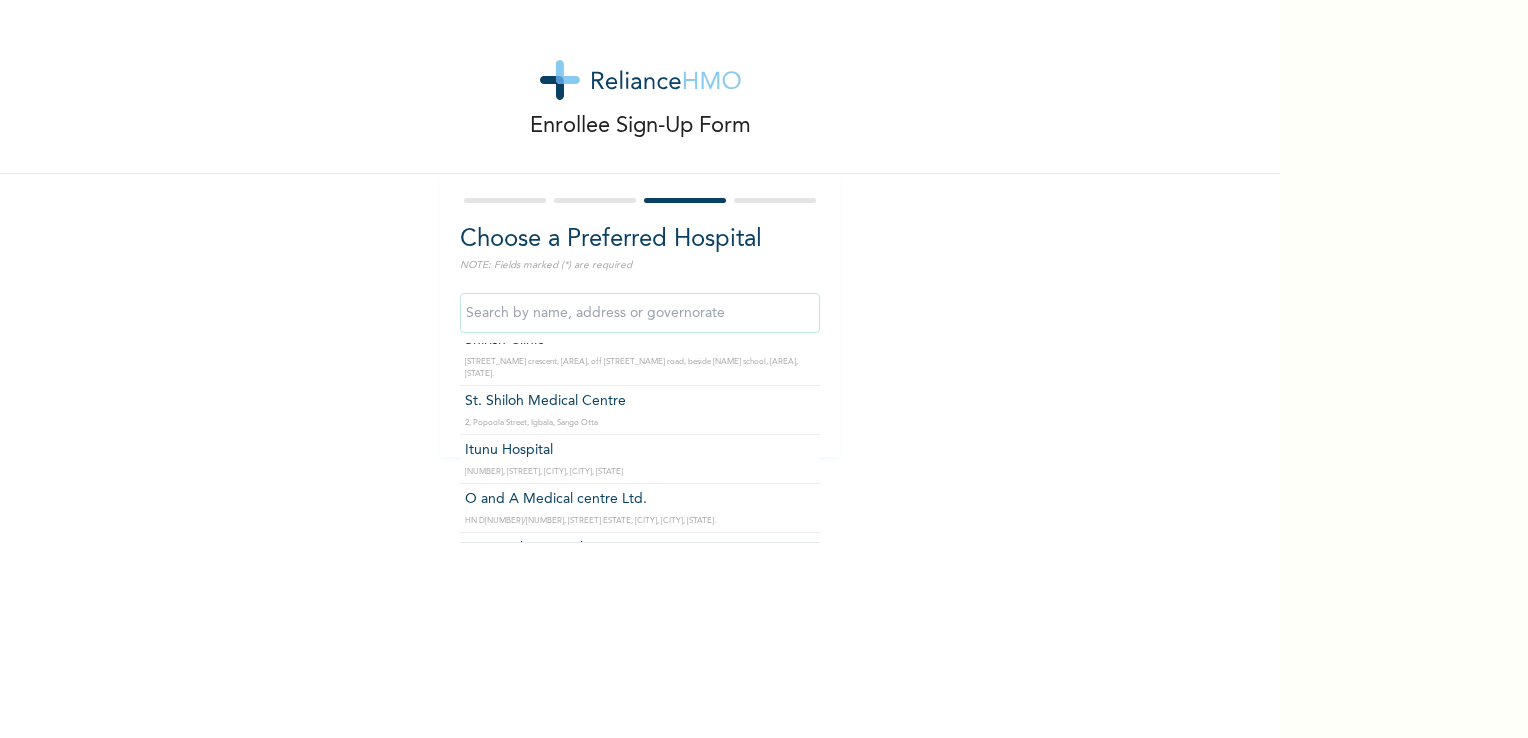 scroll, scrollTop: 173, scrollLeft: 0, axis: vertical 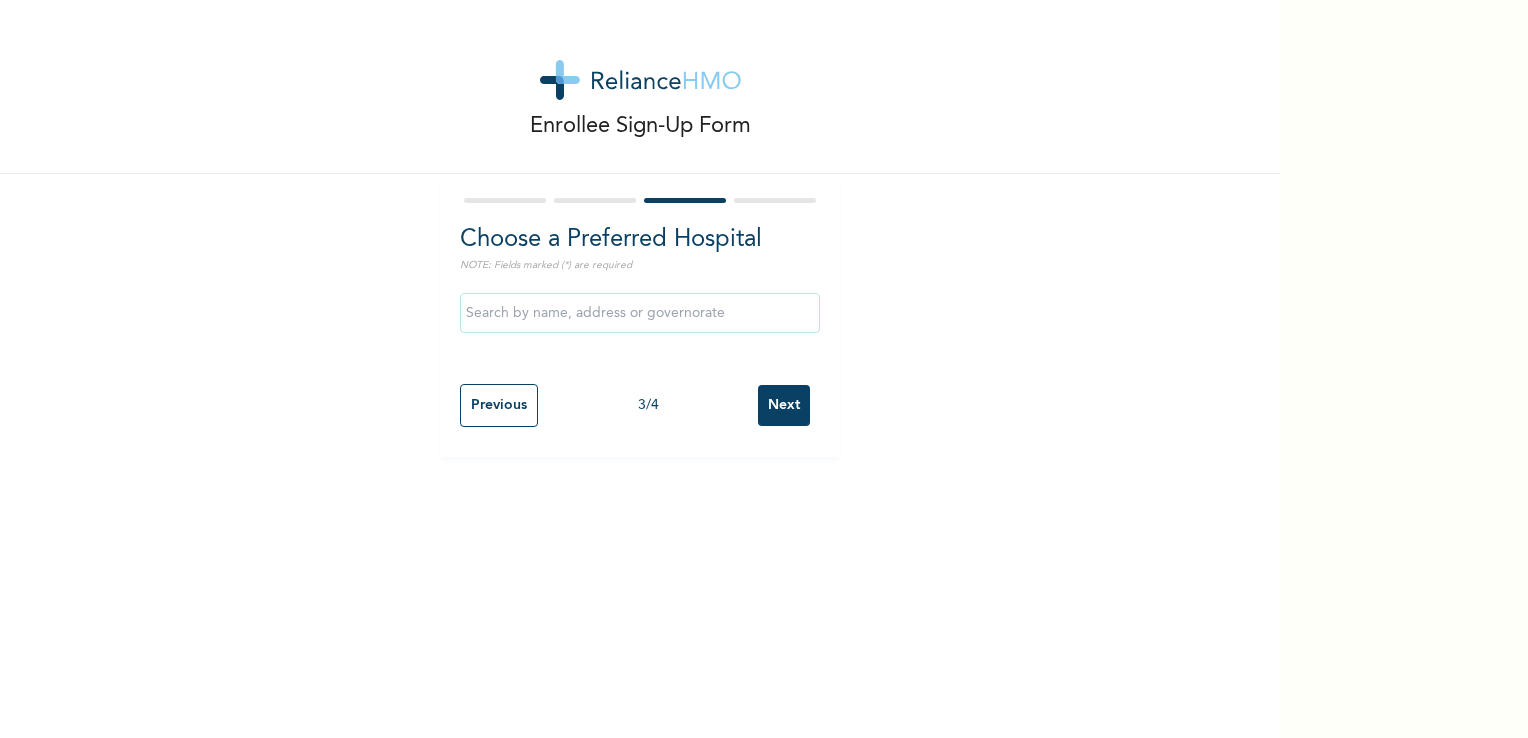 click on "Enrollee Sign-Up Form Choose a Preferred Hospital NOTE: Fields marked (*) are required Previous 3  / 4 Next" at bounding box center [640, 369] 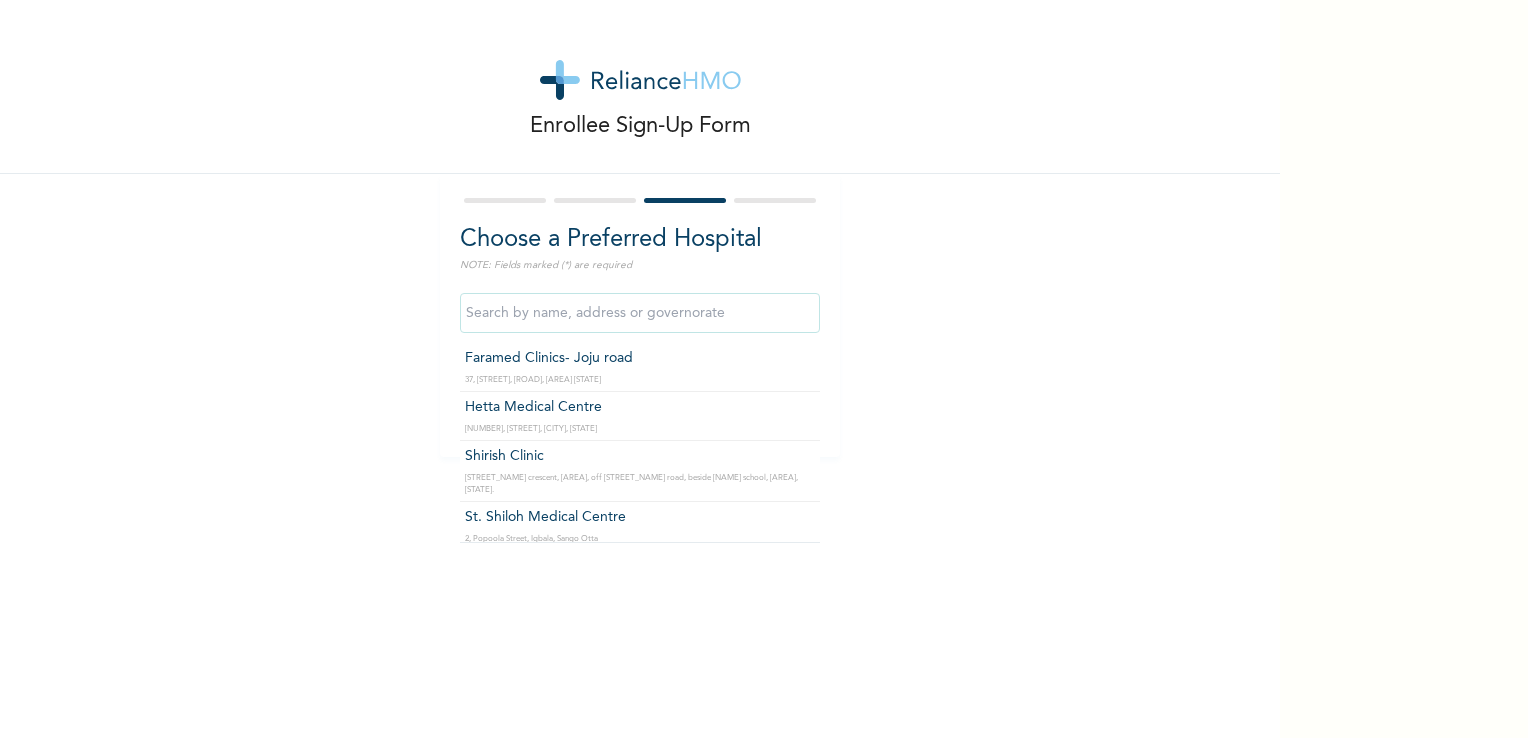 click at bounding box center (640, 313) 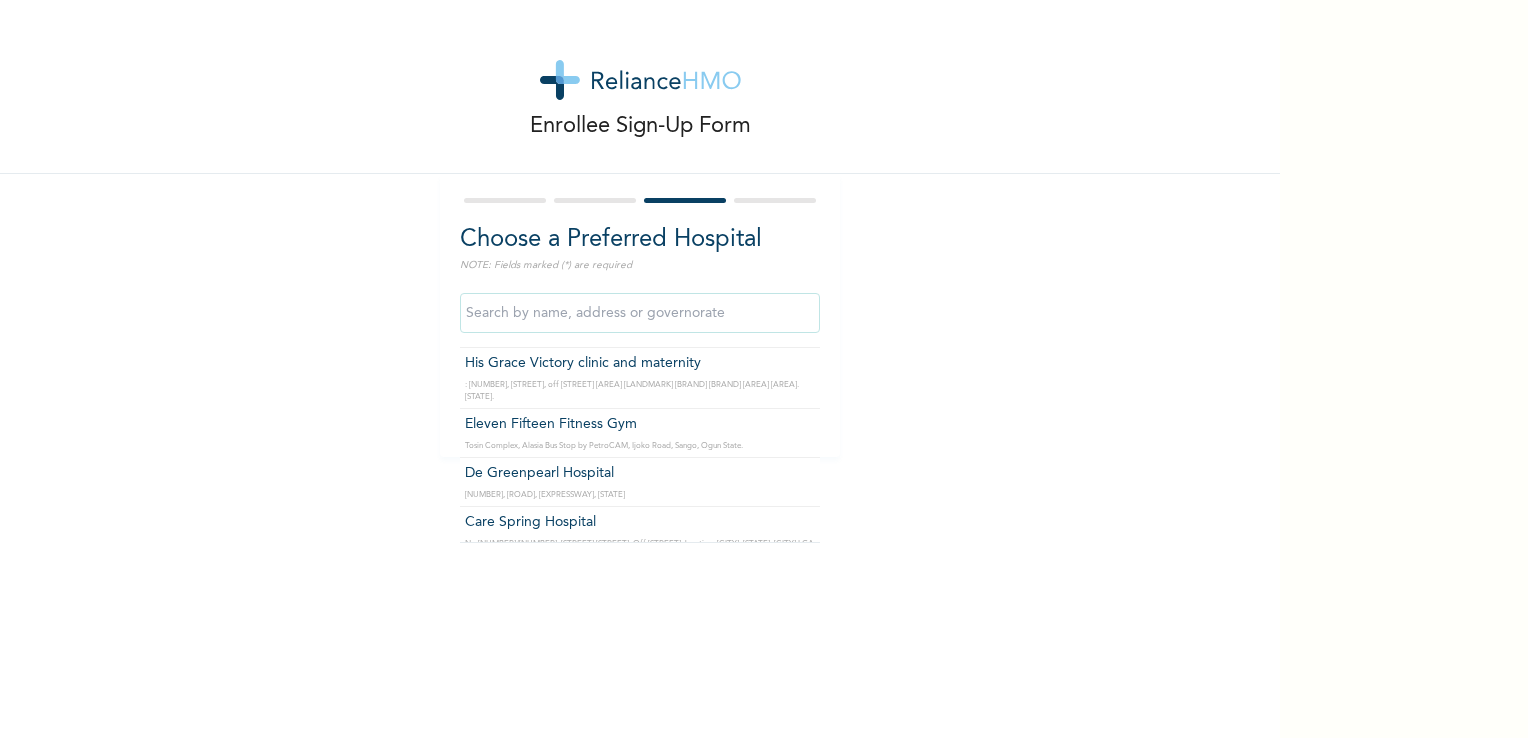 scroll, scrollTop: 0, scrollLeft: 0, axis: both 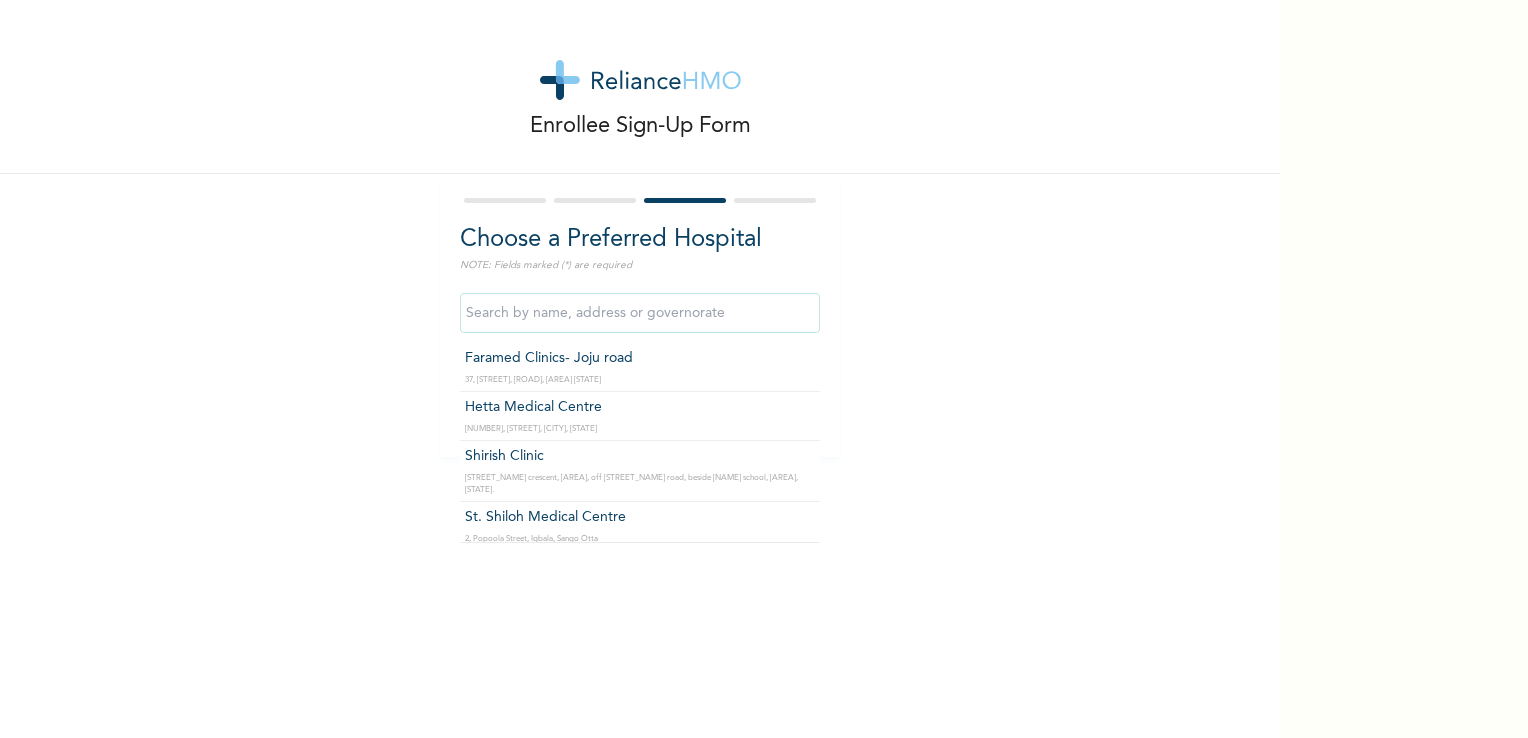 click on "Enrollee Sign-Up Form Choose a Preferred Hospital NOTE: Fields marked (*) are required Faramed Clinics- Joju road [NUMBER], [STREET], Joju Road, [CITY] [STATE] Hetta Medical Centre [NUMBER], [STREET], Sango Ota, [STATE] Shirish Clinic [STREET], powerline, off [STREET] road, beside [STREET] school, [CITY] [STATE]. St. Shiloh Medical Centre [NUMBER], [STREET], [CITY], Sango Otta Itunu Hospital [NUMBER], [STREET], [CITY] [CITY], [STATE] O and A Medical centre Ltd. HN D[NUMBER]/[NUMBER], [STREET] ESTATE, [CITY], [CITY]. Kingsmith Hospital & Maternity [NUMBER] [STREET] [CITY] Comfort Clinic and Maternity [NUMBER], [STREET], off [STREET] avenue, [CITY] quarters , [CITY], [STATE] Amazing Grace Clinic- [CITY] [CITY] NO [NUMBER] [STREET],OFF [STREET] ROAD, [CITY] [CITY] Olu-Ola Hospital NO [NUMBER]B [STREET], [CITY], [CITY] Abundant Life Hospital Ltd. [NUMBER], [STREET], [CITY] area [CITY] off [STREET] Beachland Specialist Hospital [NUMBER], [STREET] ESTATE, [CITY]. OFF [STREET] EXPRESS WAY, [STATE]" at bounding box center [640, 228] 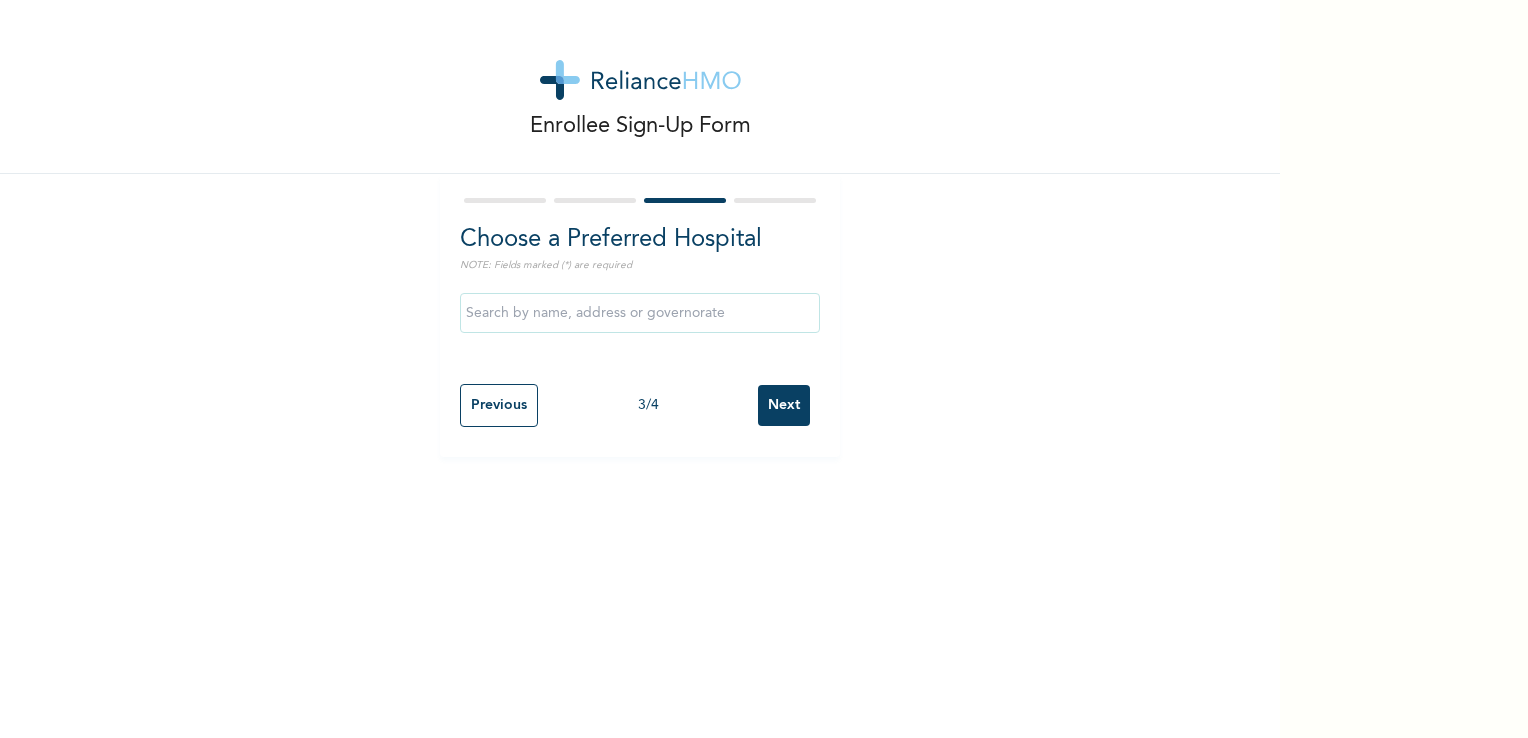 click on "Previous" at bounding box center [499, 405] 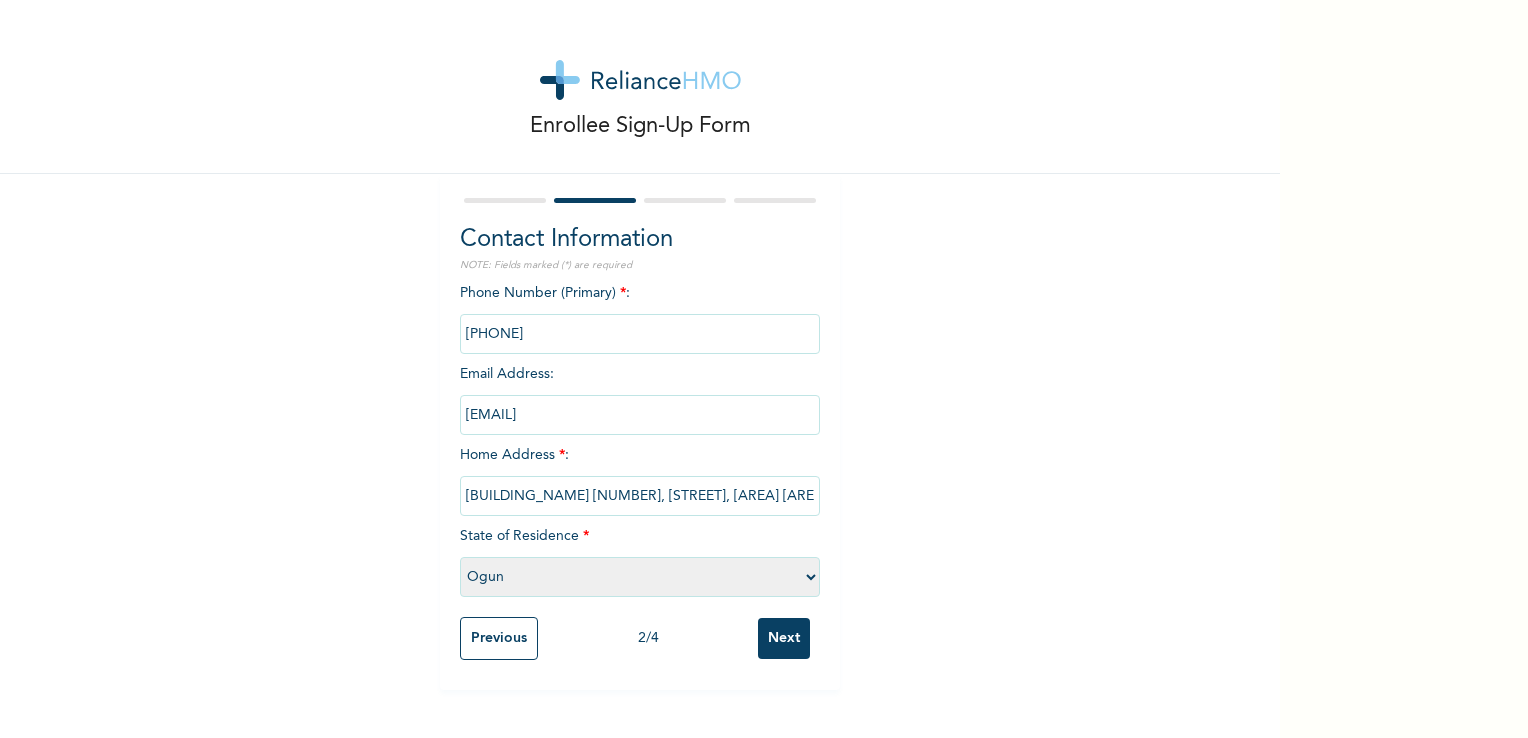 click on "Please select a State Abia Abuja (FCT) Adamawa Akwa Ibom Anambra Bauchi Bayelsa Benue Borno Cross River Delta Ebonyi Edo Ekiti Enugu Gombe Imo Jigawa Kaduna Kano Katsina Kebbi Kogi Kwara Lagos Nasarawa Niger Ogun Ondo Osun Oyo Plateau Rivers Sokoto Taraba Yobe Zamfara" at bounding box center (640, 577) 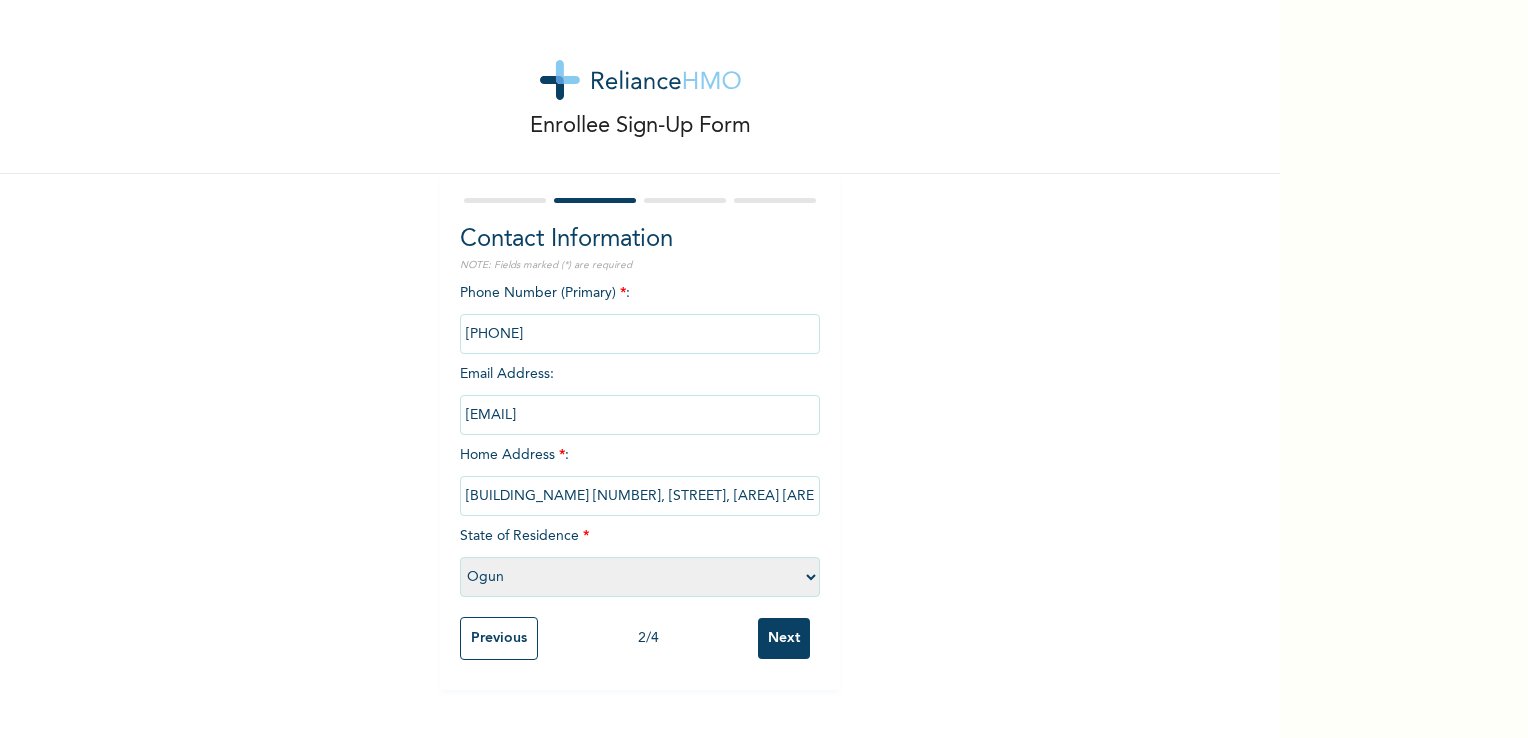 select on "25" 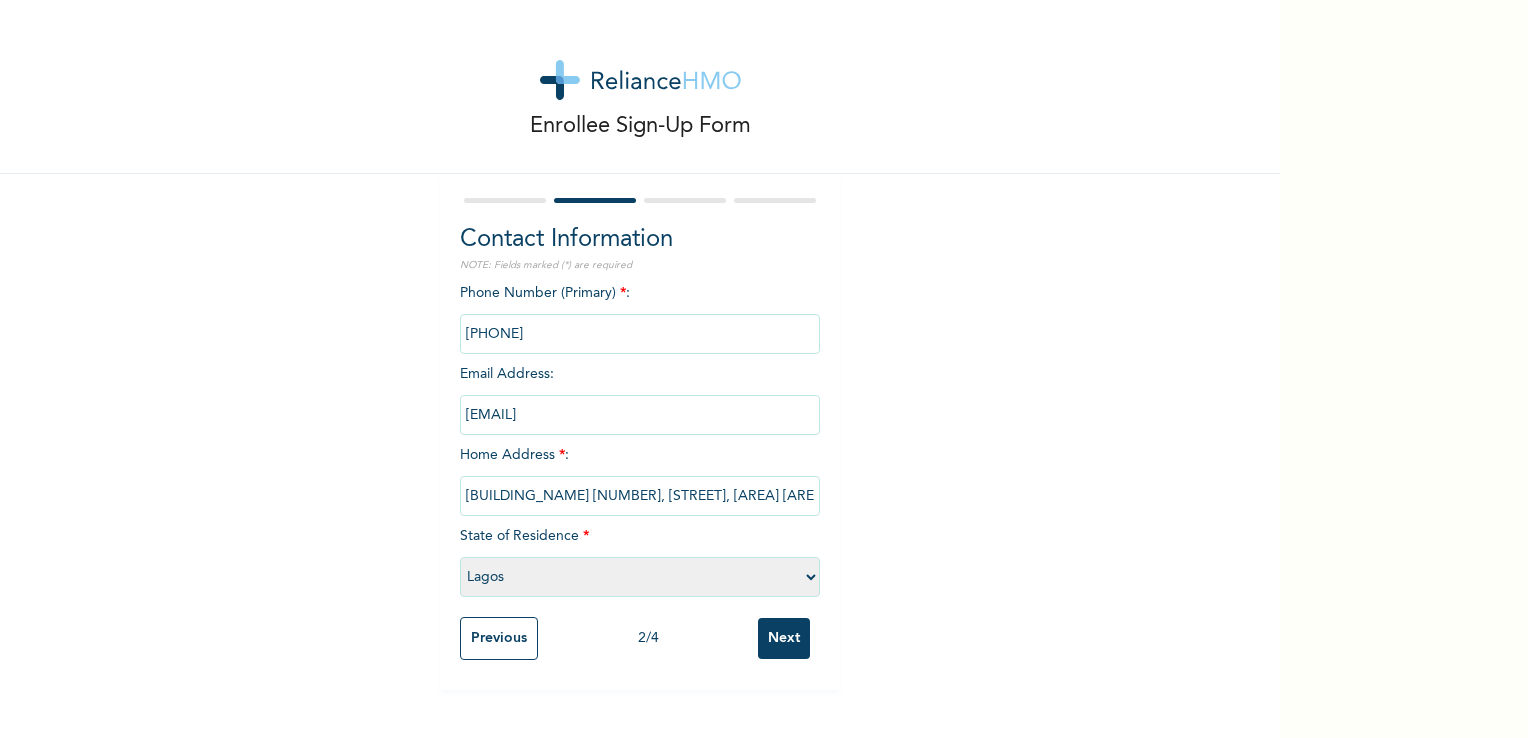 click on "Please select a State Abia Abuja (FCT) Adamawa Akwa Ibom Anambra Bauchi Bayelsa Benue Borno Cross River Delta Ebonyi Edo Ekiti Enugu Gombe Imo Jigawa Kaduna Kano Katsina Kebbi Kogi Kwara Lagos Nasarawa Niger Ogun Ondo Osun Oyo Plateau Rivers Sokoto Taraba Yobe Zamfara" at bounding box center (640, 577) 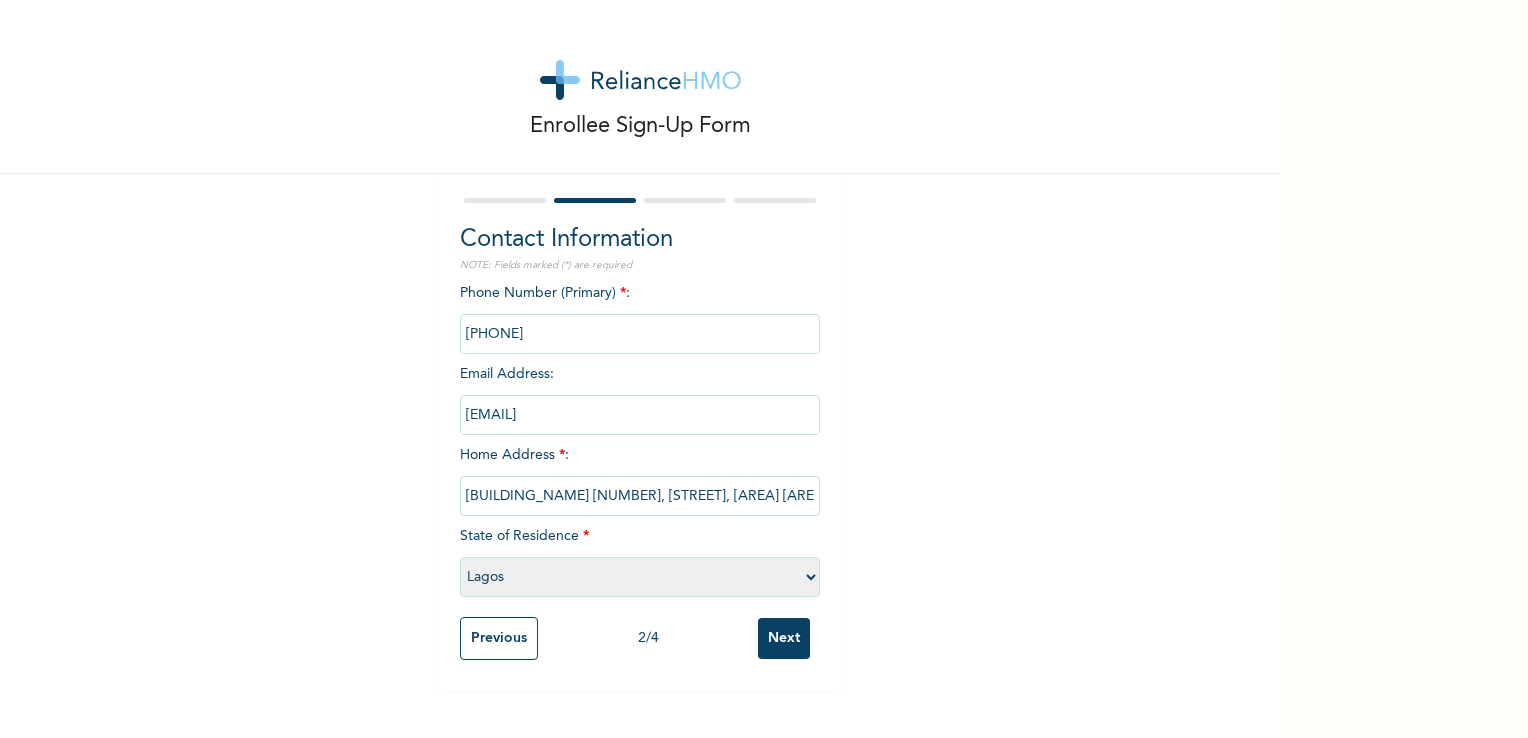 click on "Next" at bounding box center (784, 638) 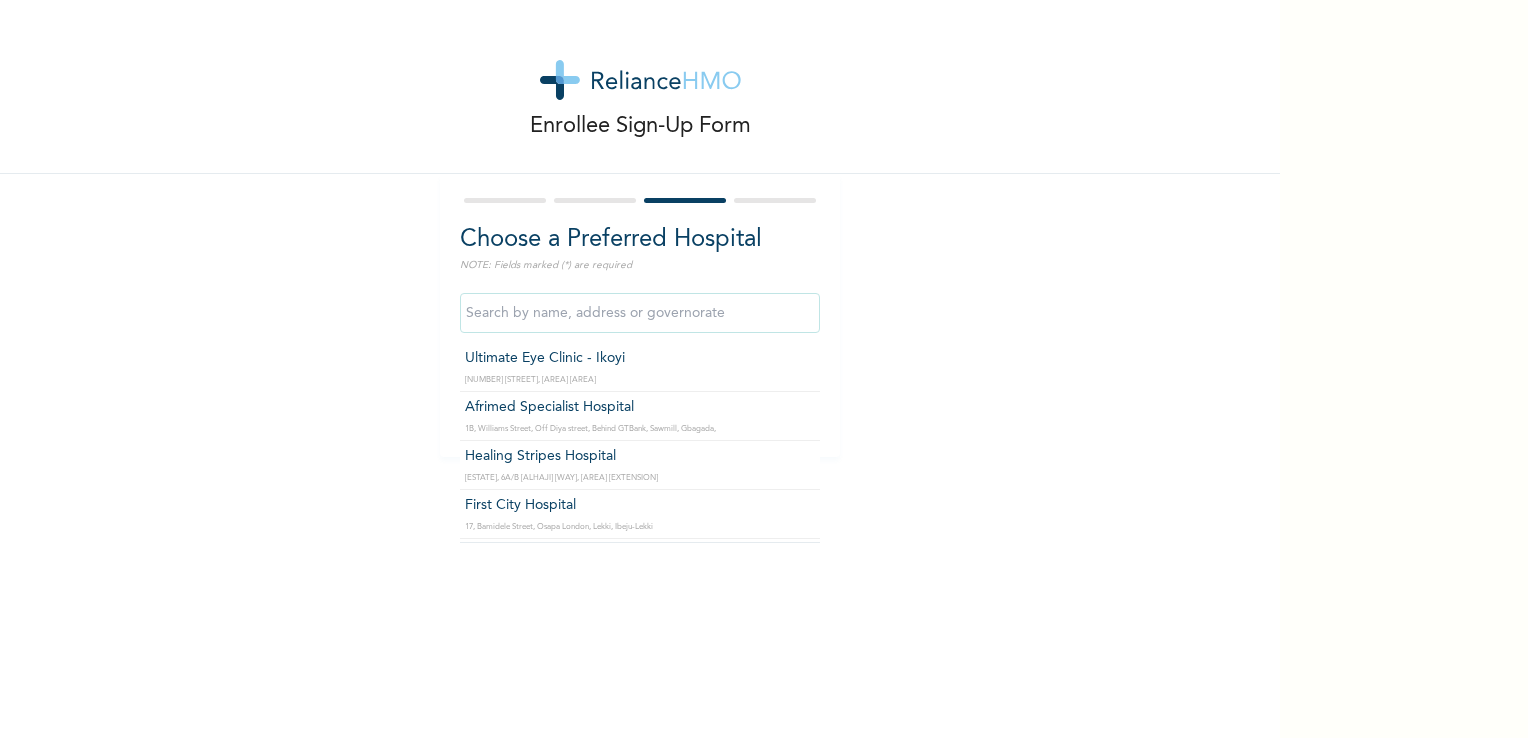 click at bounding box center [640, 313] 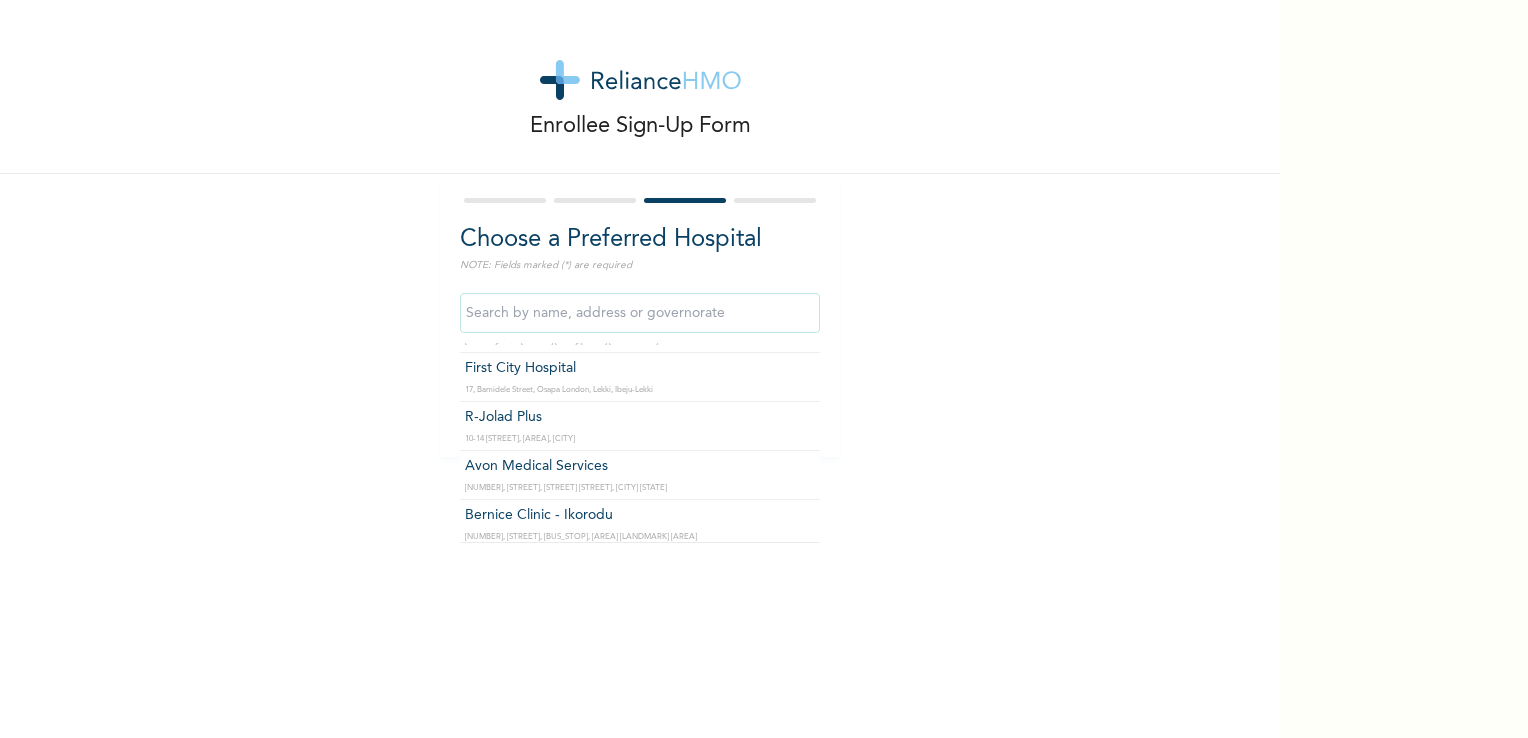scroll, scrollTop: 173, scrollLeft: 0, axis: vertical 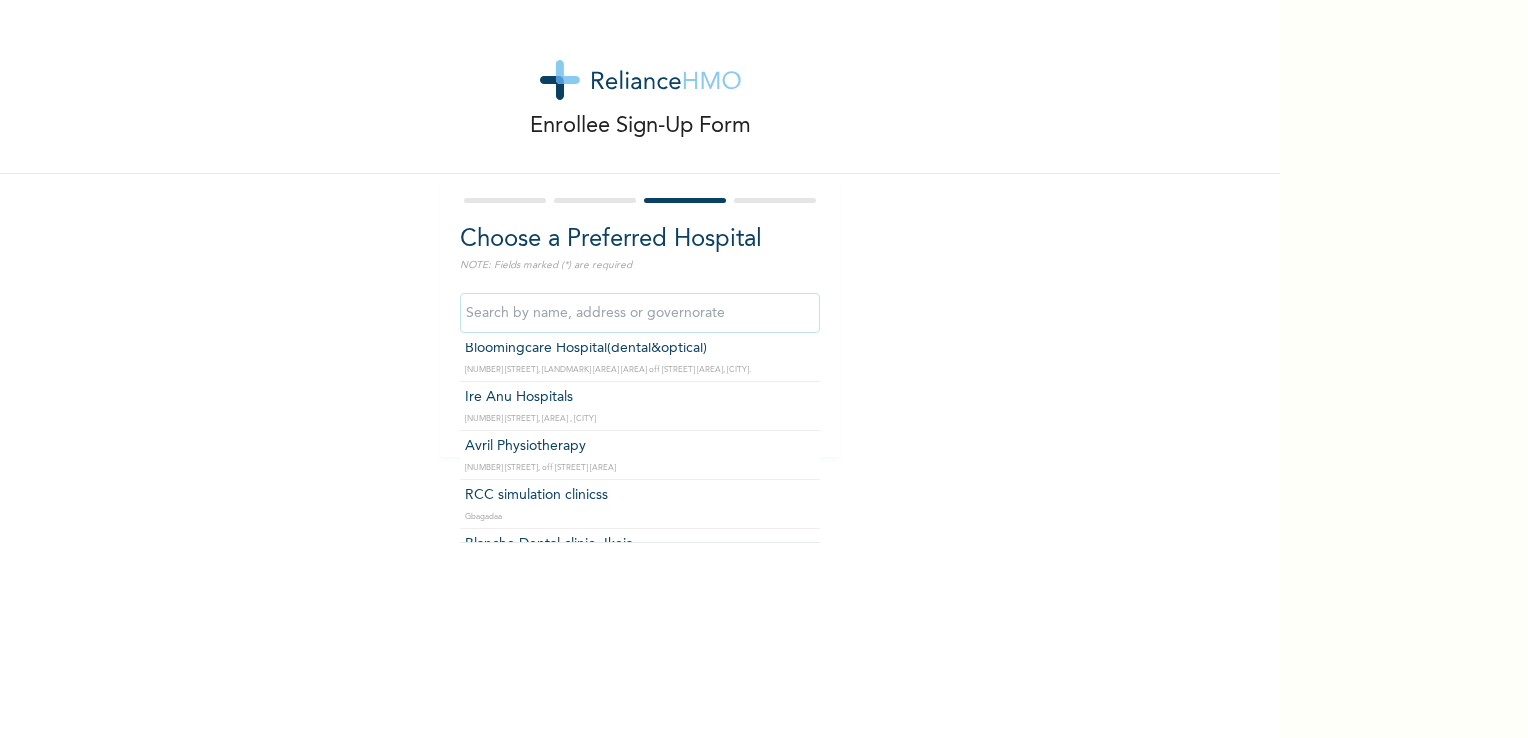 type on "Bloomingcare Hospital(dental&optical)" 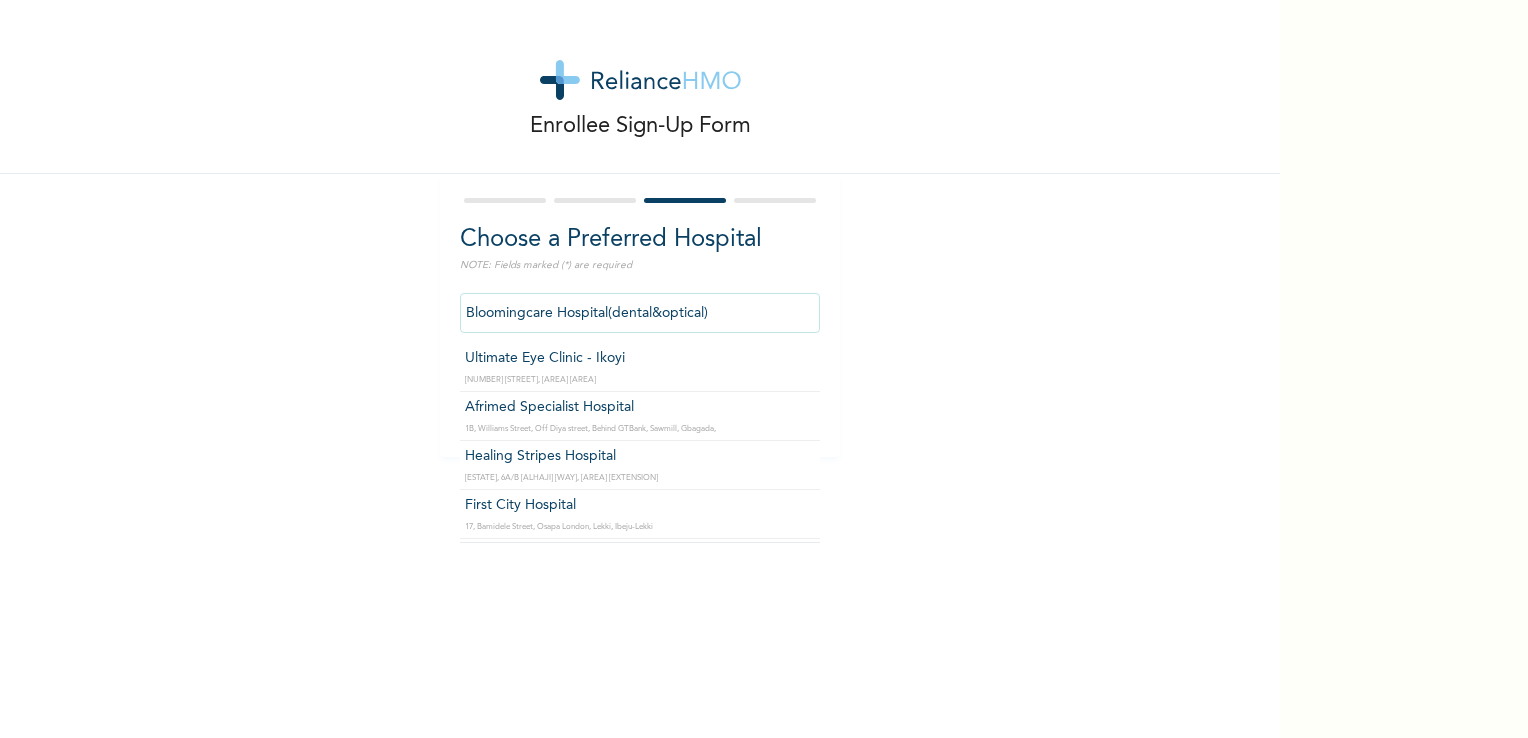 click on "Bloomingcare Hospital(dental&optical)" at bounding box center (640, 313) 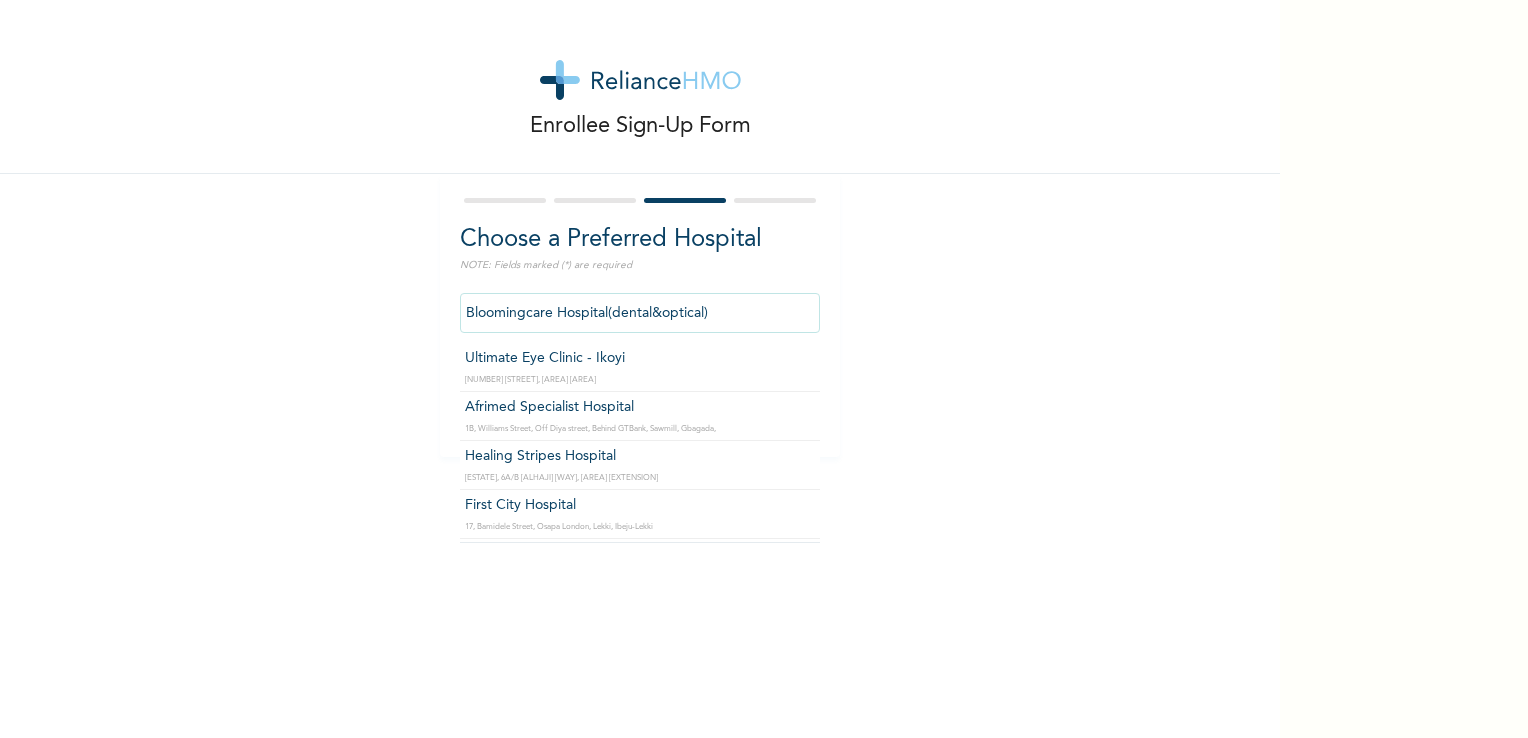 click on "Bloomingcare Hospital(dental&optical)" at bounding box center (640, 313) 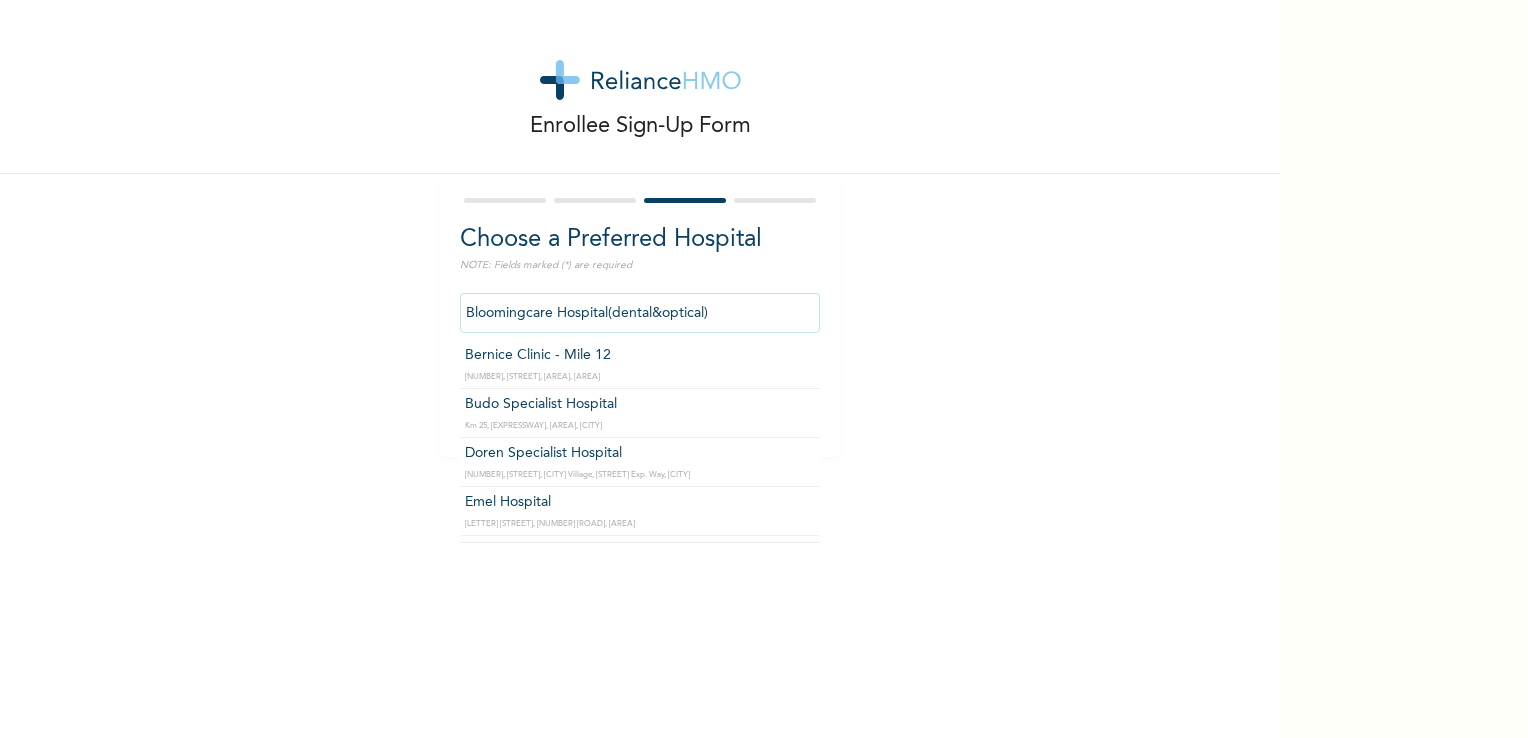 scroll, scrollTop: 440, scrollLeft: 0, axis: vertical 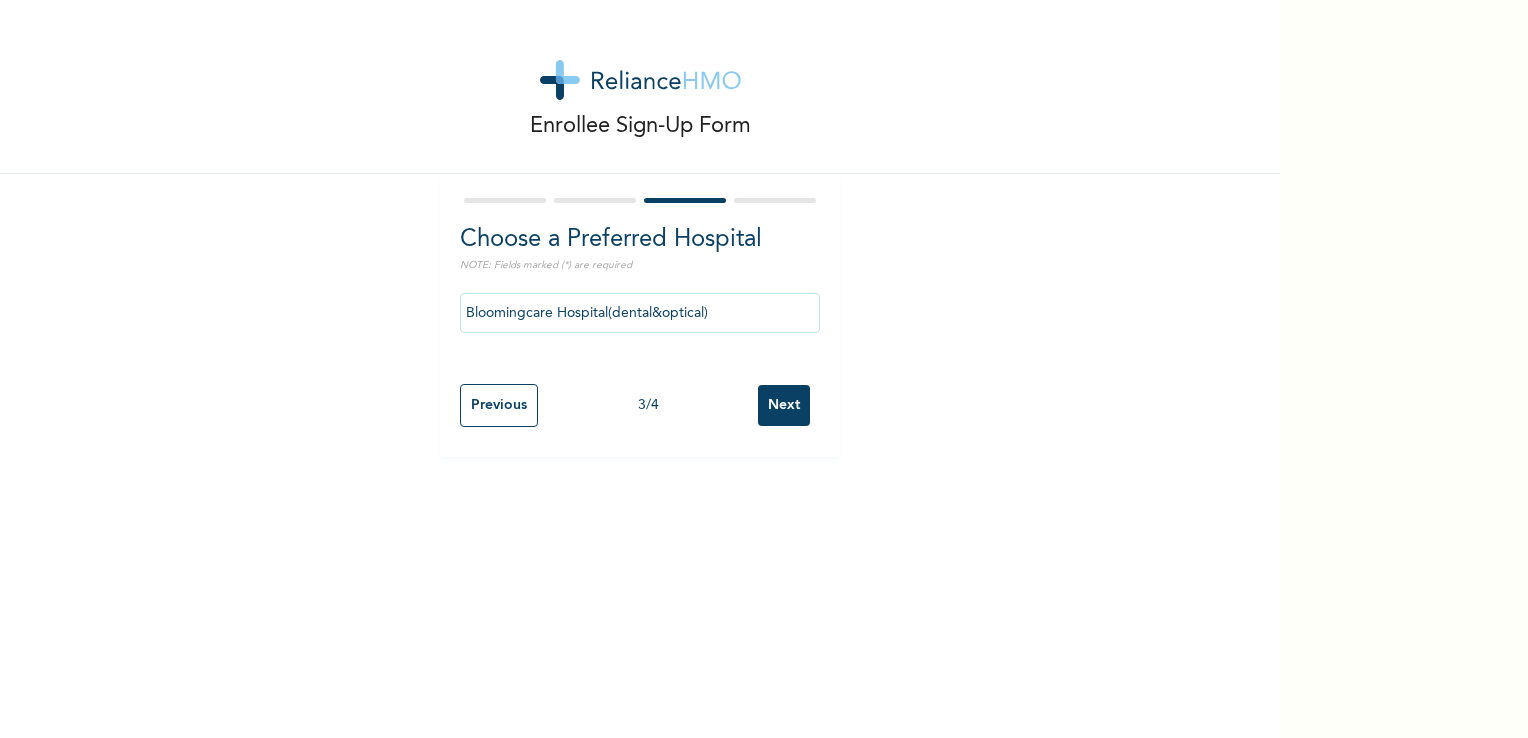 click on "[ENROLLEE] [SIGN-UP] [FORM] [CHOOSE] [PREFERRED] [HOSPITAL] NOTE: [FIELDS] [MARKED] (*) [REQUIRED] [HOSPITAL]([DENTAL] [OPTICAL]) [PREVIOUS] [NUMBER] / [NUMBER] [NEXT]" at bounding box center [640, 228] 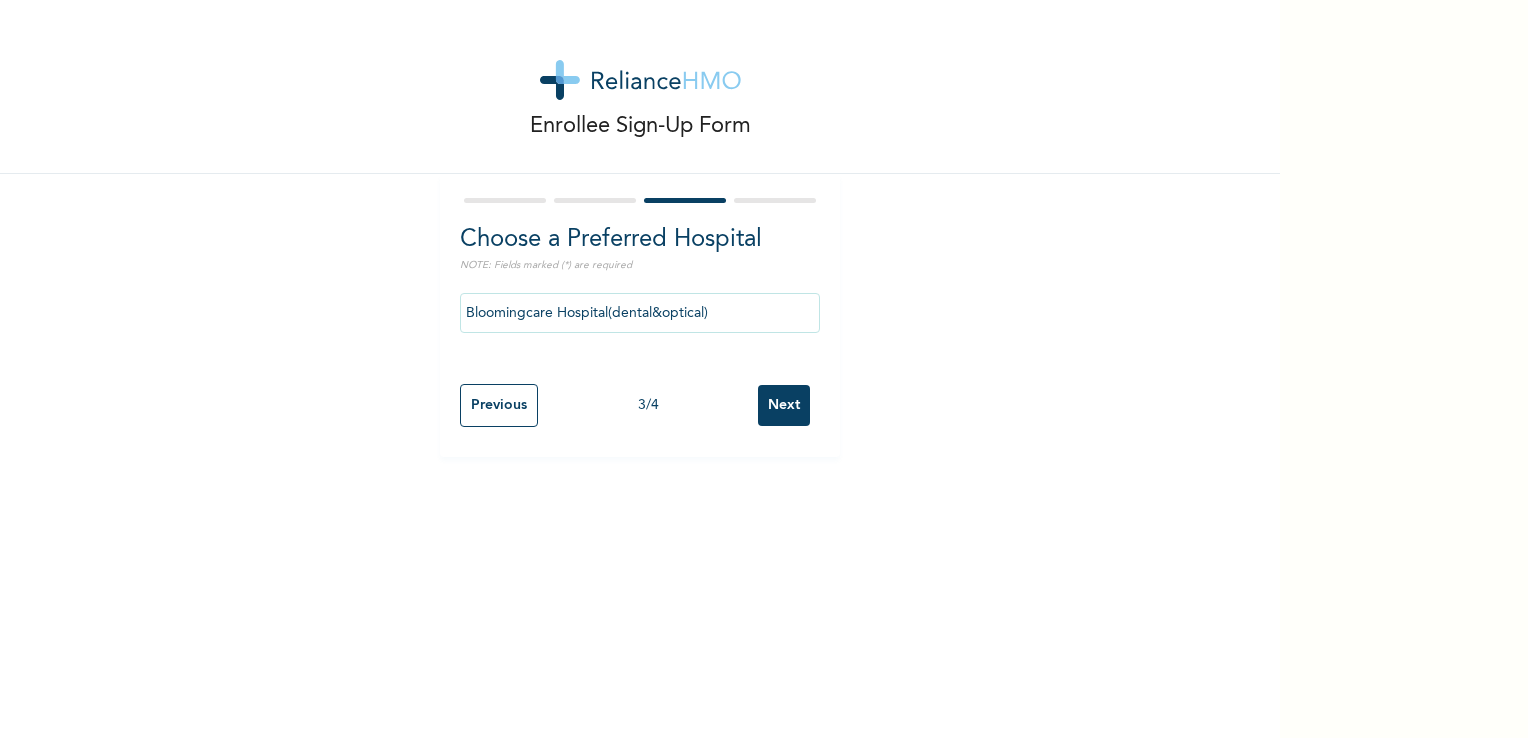 click on "Next" at bounding box center (784, 405) 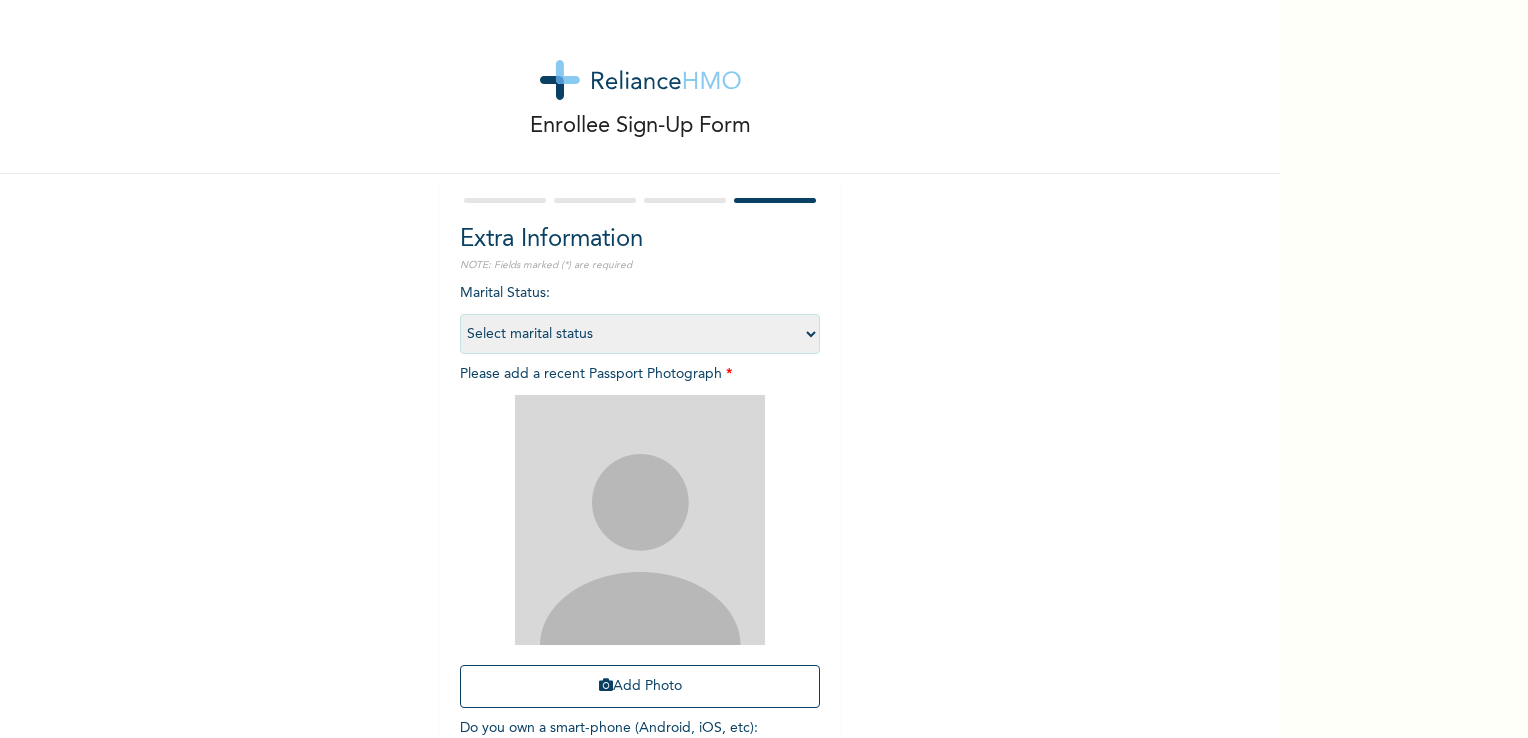 click on "Select marital status Single Married Divorced Widow/Widower" at bounding box center (640, 334) 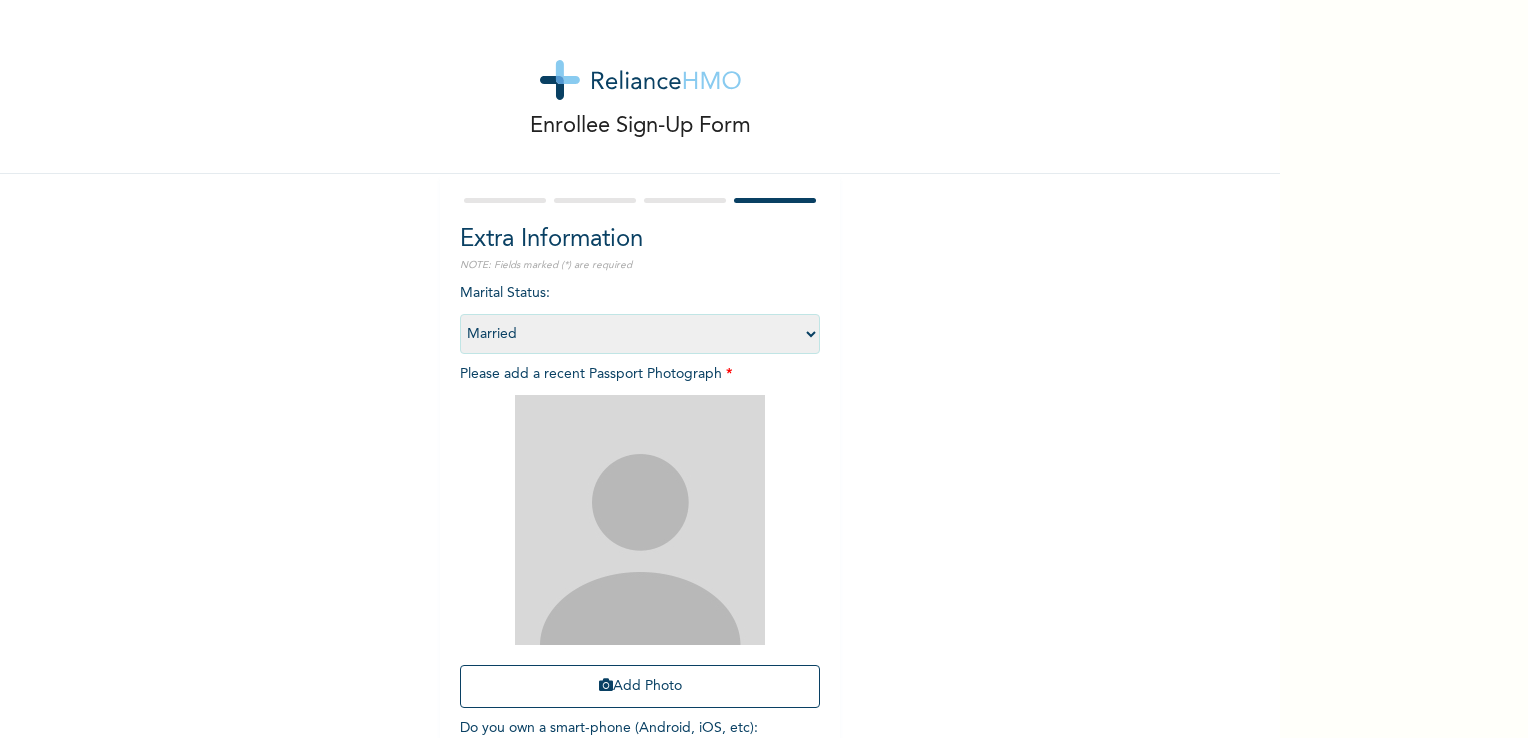 click on "Select marital status Single Married Divorced Widow/Widower" at bounding box center (640, 334) 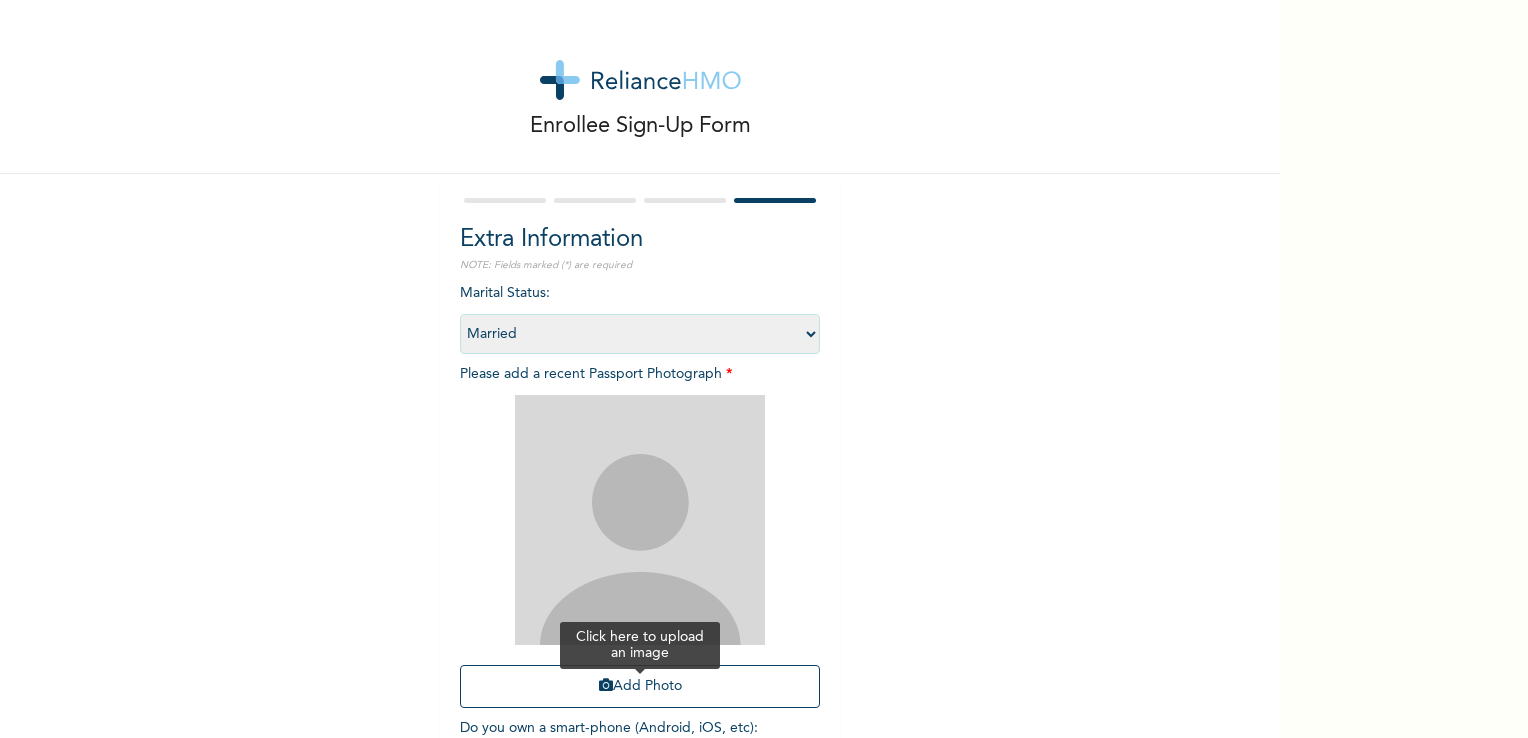 click on "Add Photo" at bounding box center [640, 686] 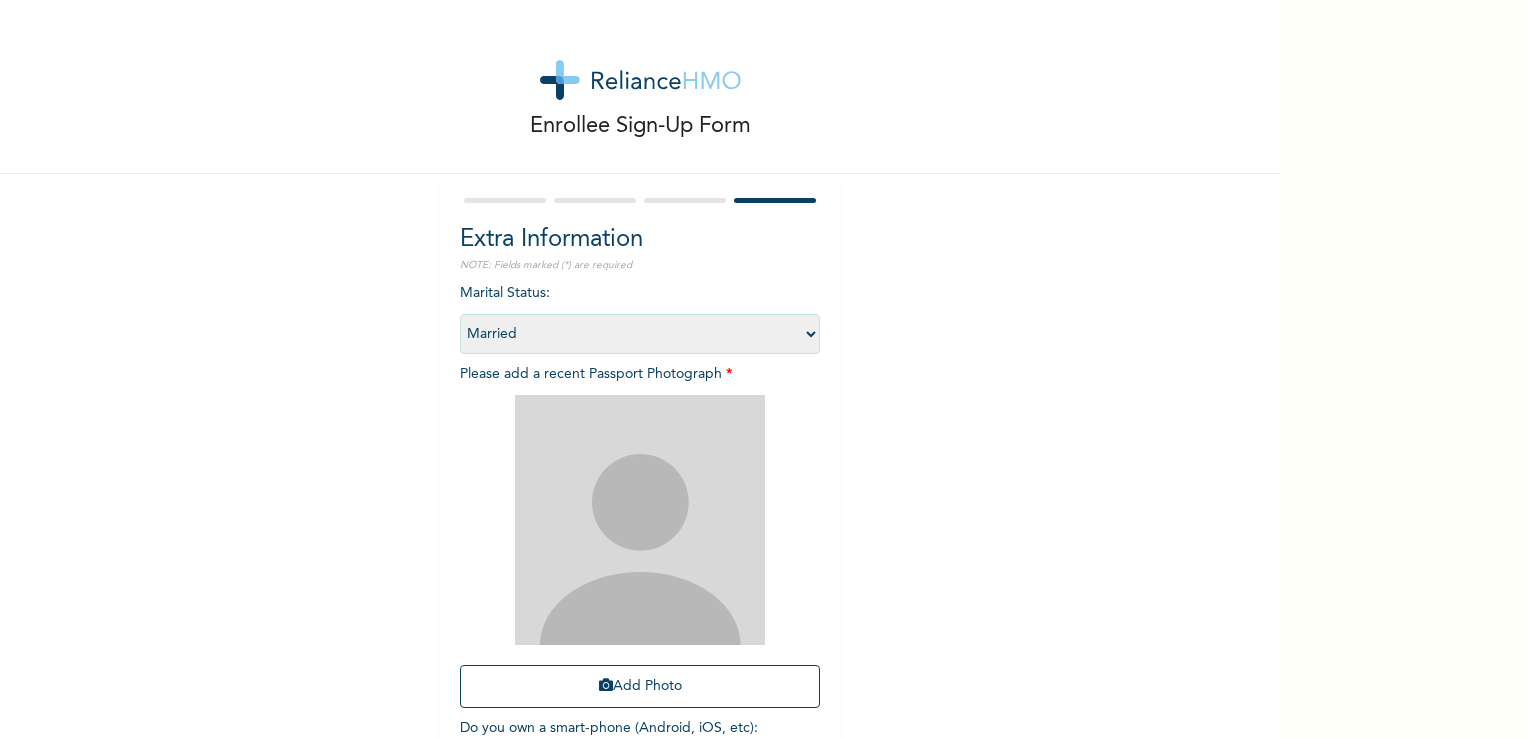 click on "Enrollee Sign-Up Form Extra Information NOTE: Fields marked (*) are required Marital Status : Select marital status Single Married Divorced Widow/Widower Please add a recent Passport Photograph   *  Add Photo Do you own a smart-phone (Android, iOS, etc) :      Yes        No Previous 4  / 4 Submit" at bounding box center [764, 369] 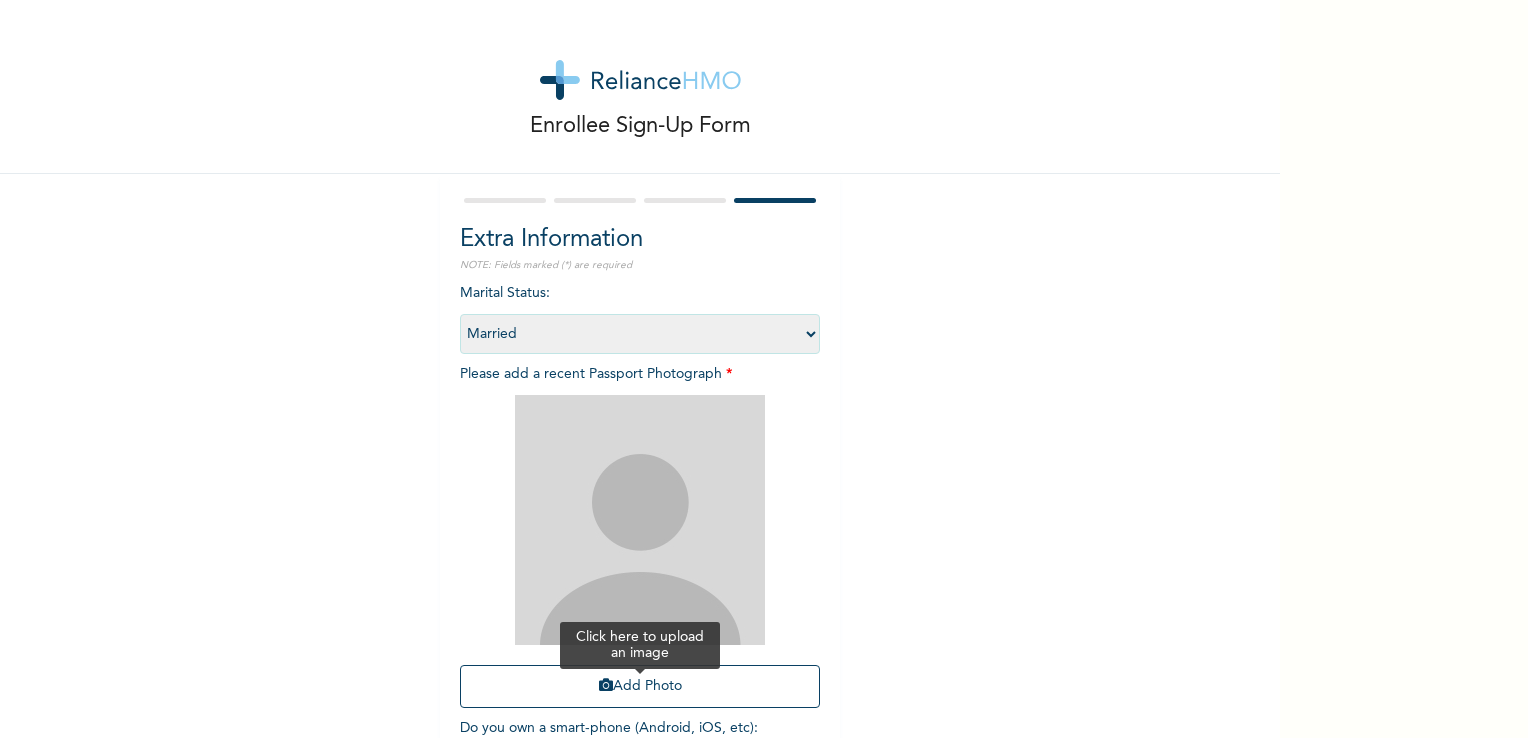 click on "Add Photo" at bounding box center (640, 686) 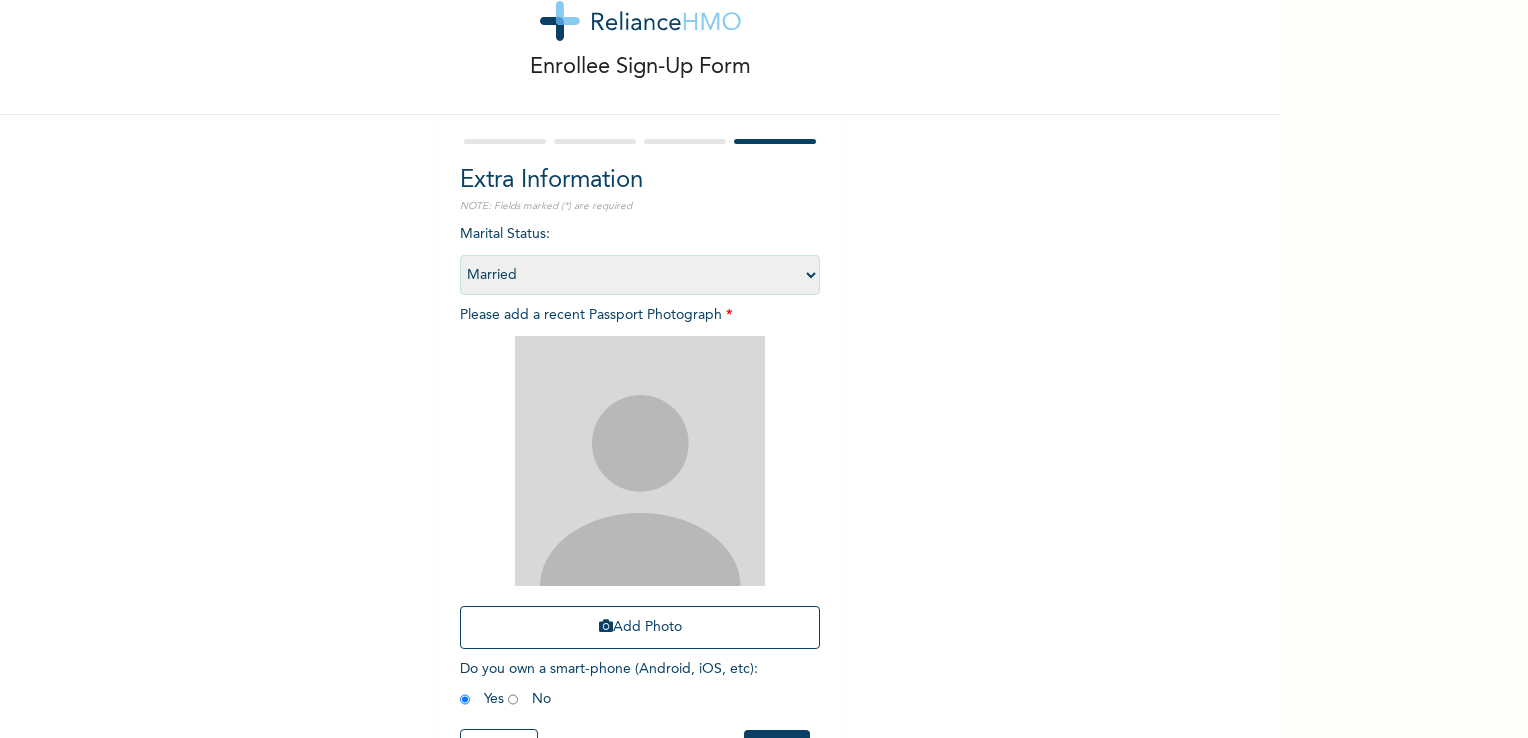 scroll, scrollTop: 63, scrollLeft: 0, axis: vertical 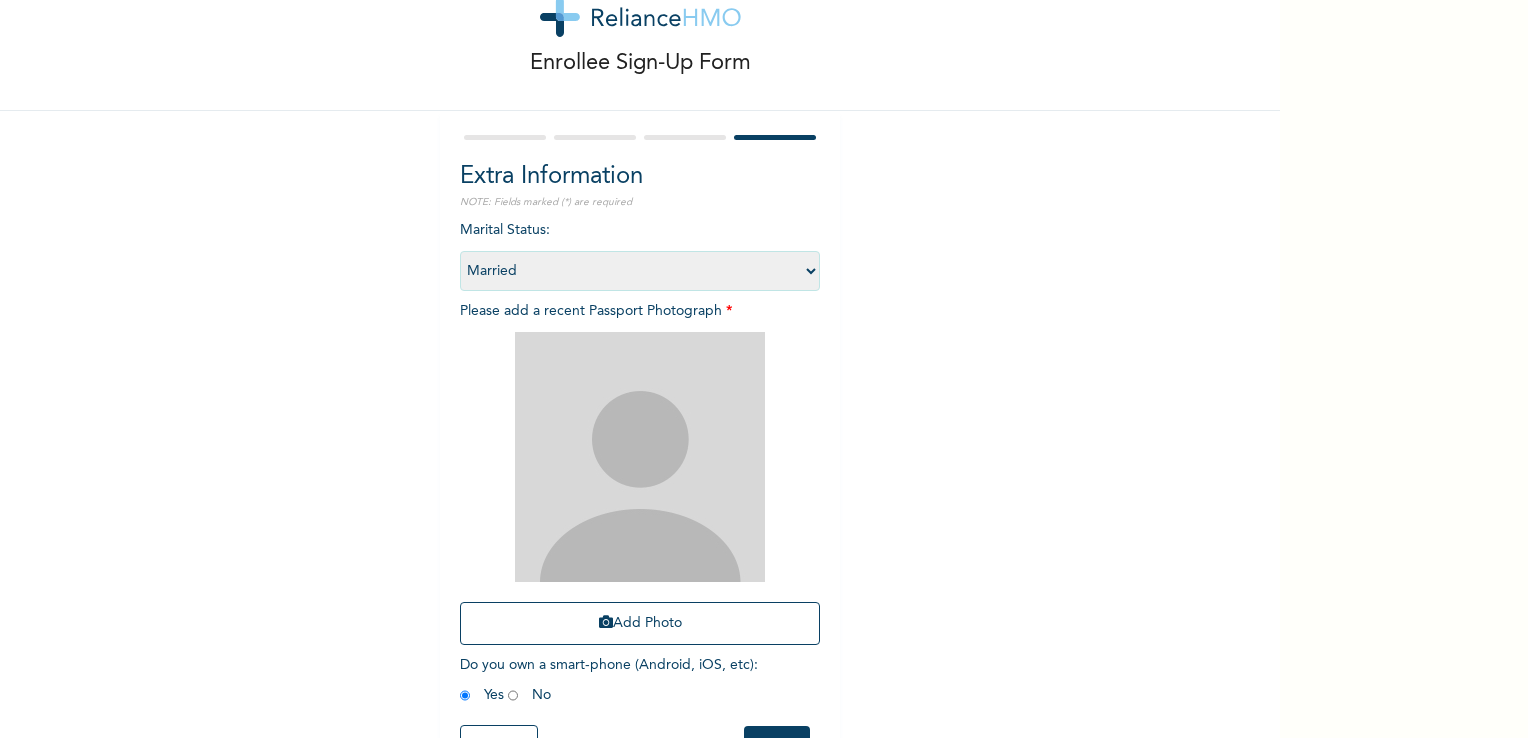 click on "Enrollee Sign-Up Form Extra Information NOTE: Fields marked (*) are required Marital Status : Select marital status Single Married Divorced Widow/Widower Please add a recent Passport Photograph   *  Add Photo Do you own a smart-phone (Android, iOS, etc) :      Yes        No Previous 4  / 4 Submit" at bounding box center [764, 369] 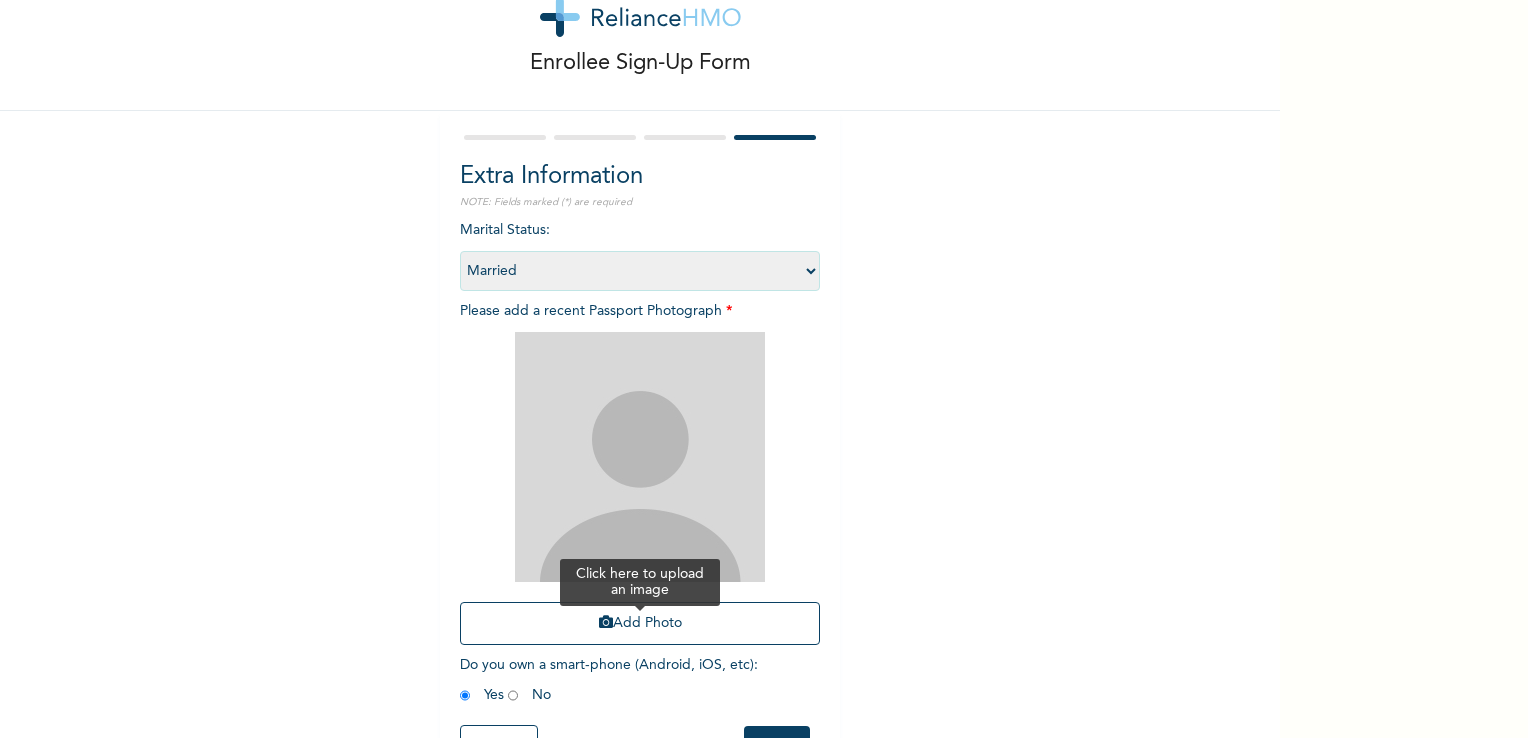 click on "Add Photo" at bounding box center [640, 623] 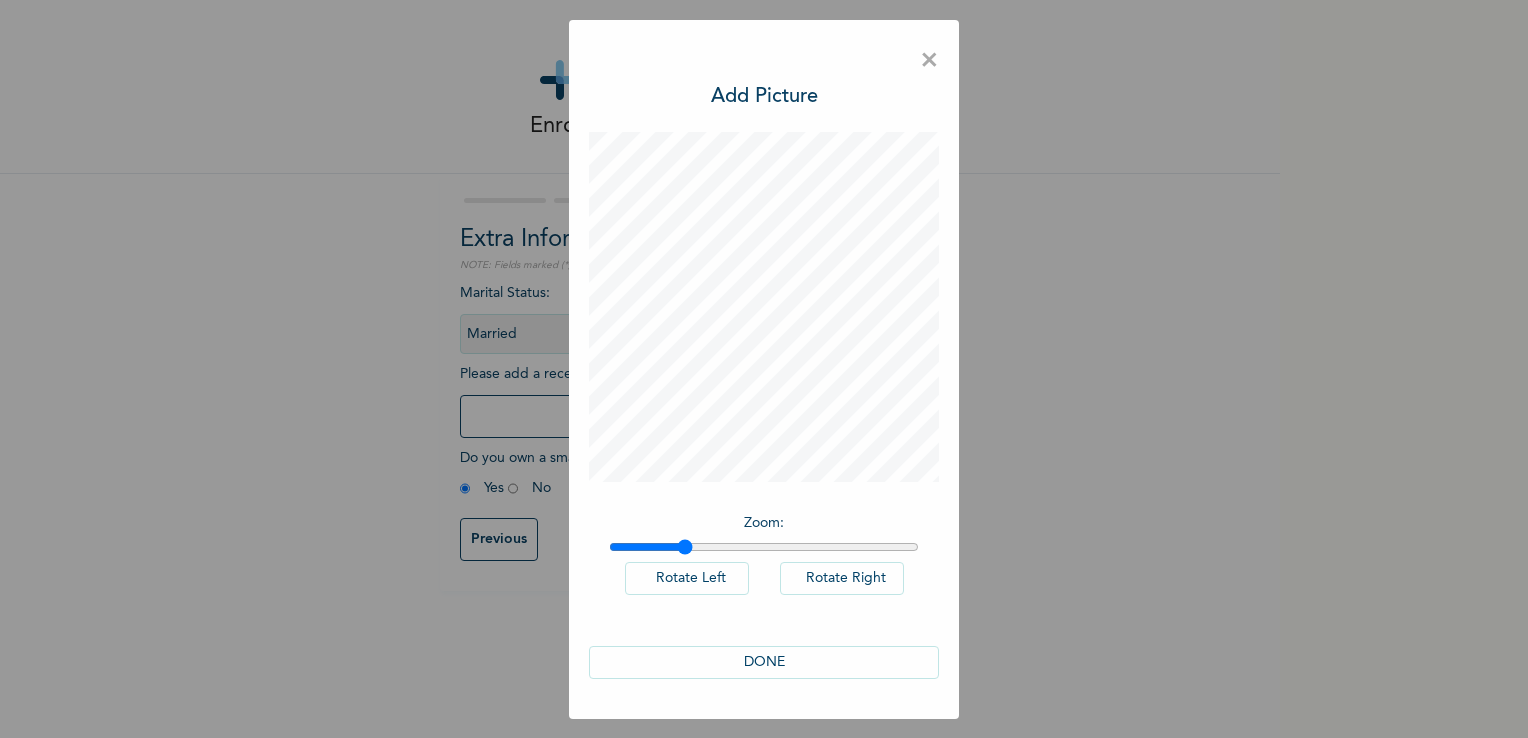 click at bounding box center (764, 547) 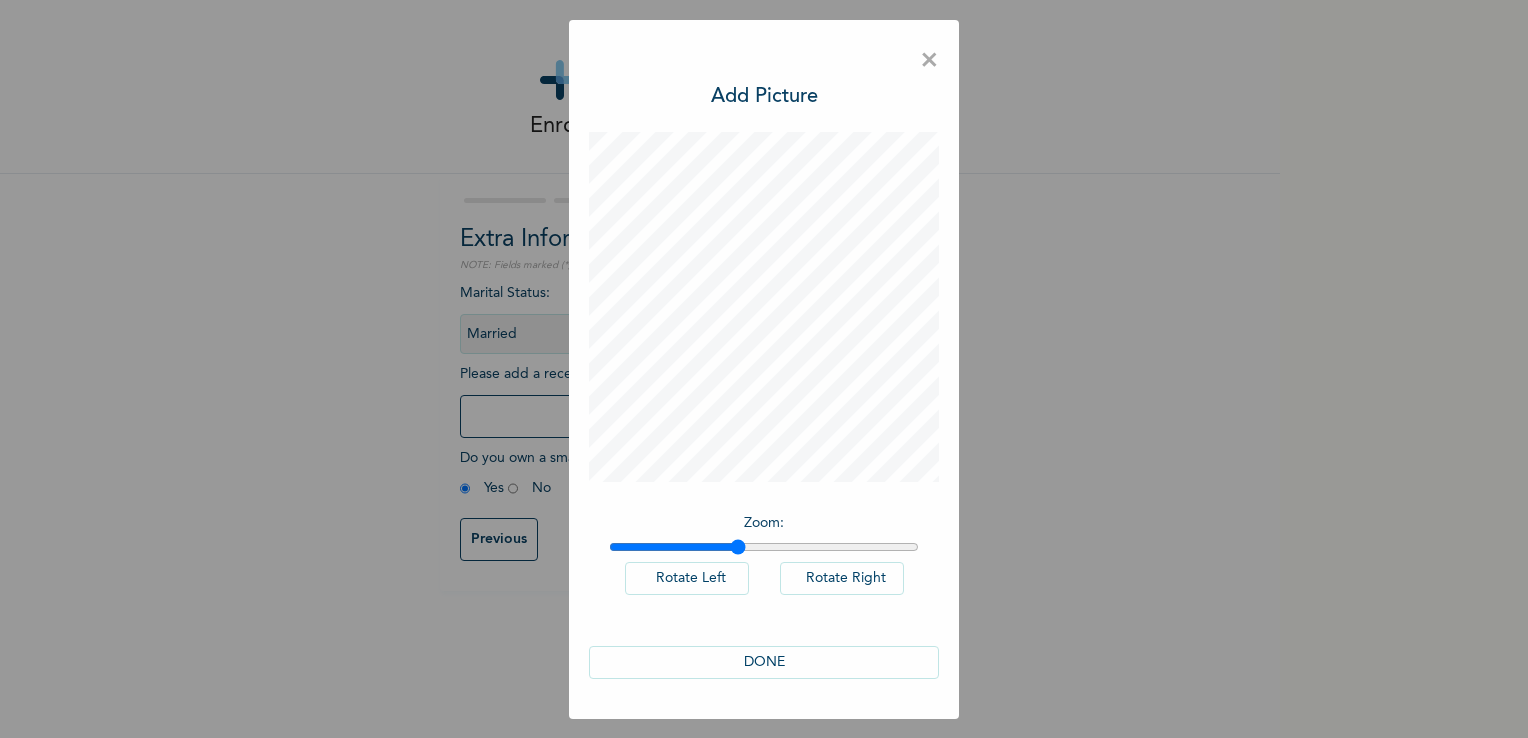 click at bounding box center [764, 547] 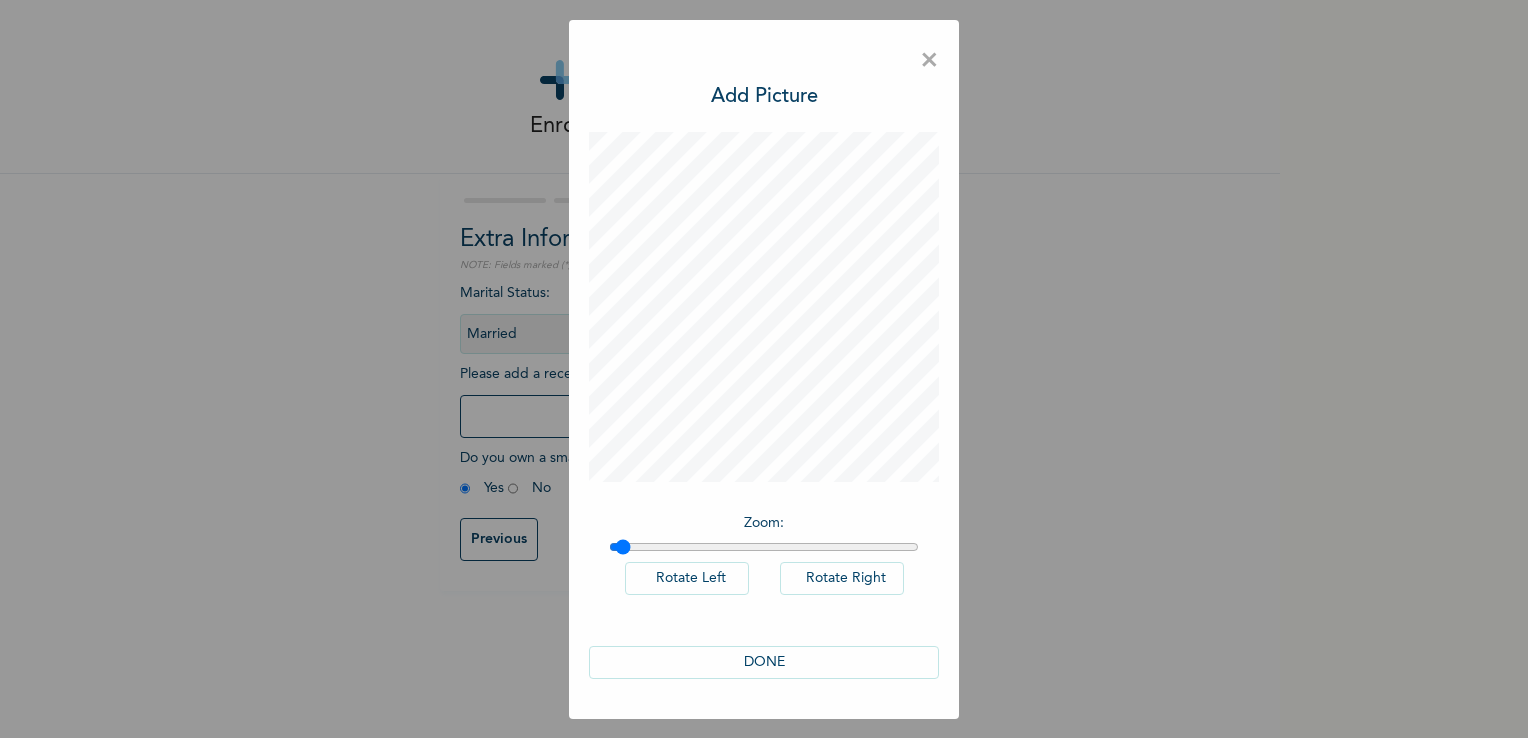 click at bounding box center [764, 547] 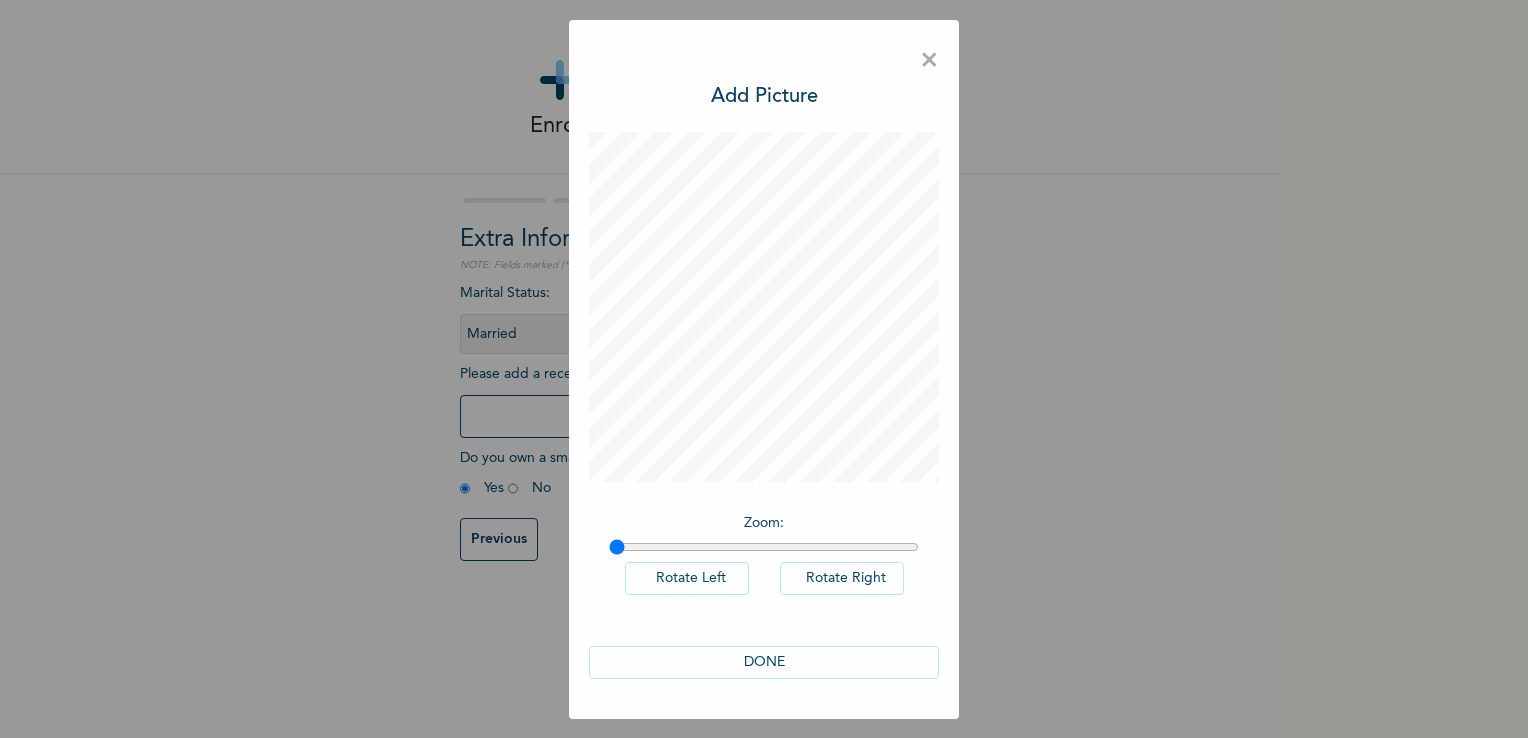 drag, startPoint x: 623, startPoint y: 548, endPoint x: 602, endPoint y: 550, distance: 21.095022 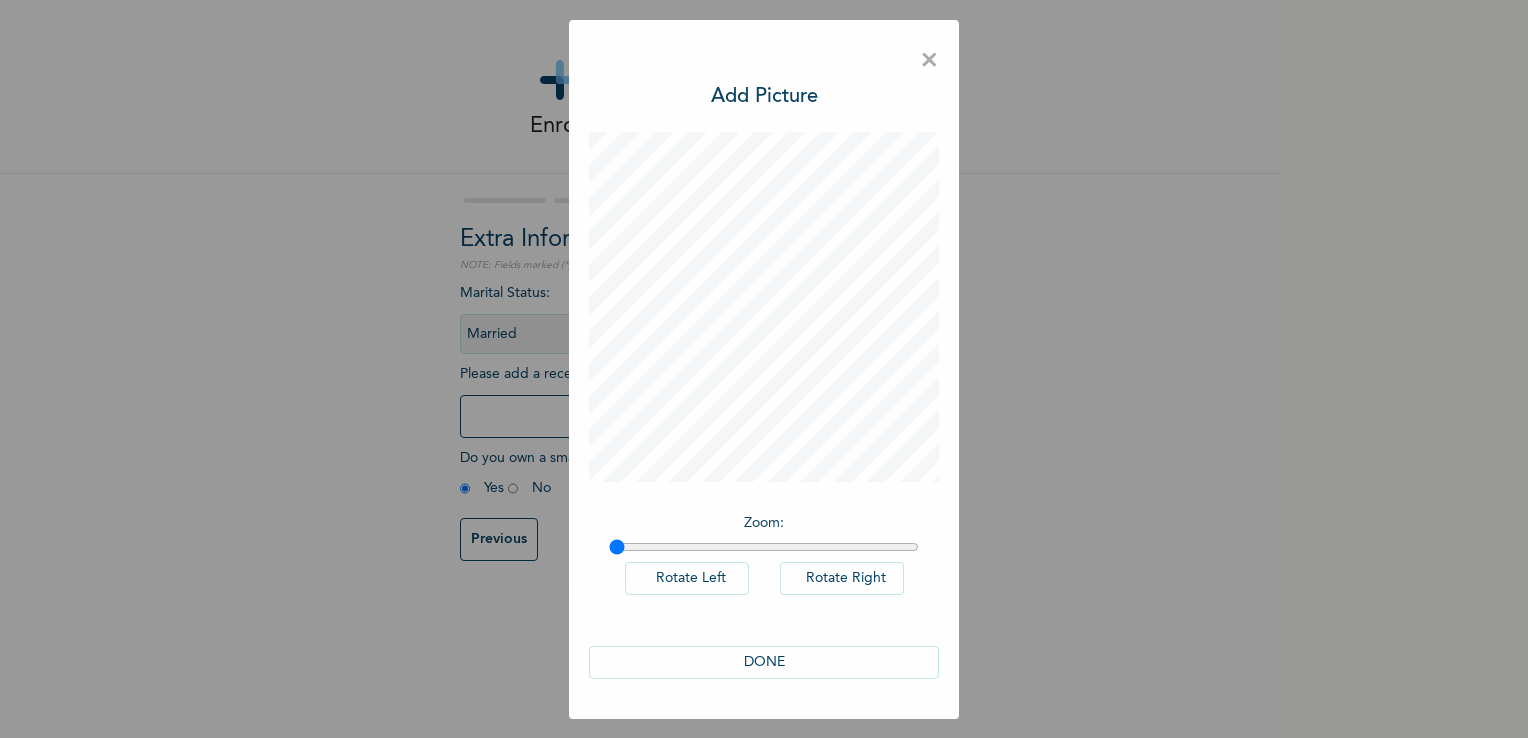 type on "1" 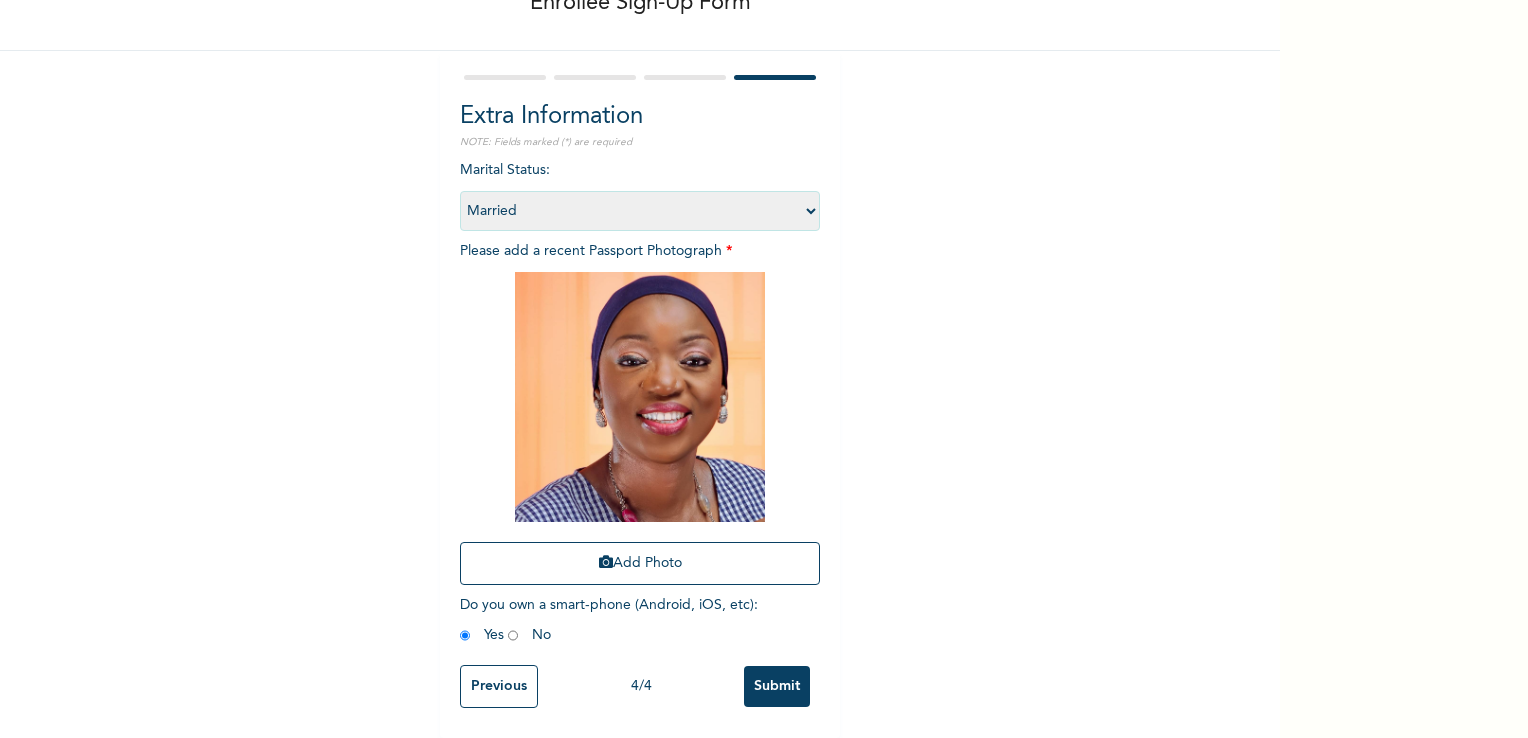 scroll, scrollTop: 136, scrollLeft: 0, axis: vertical 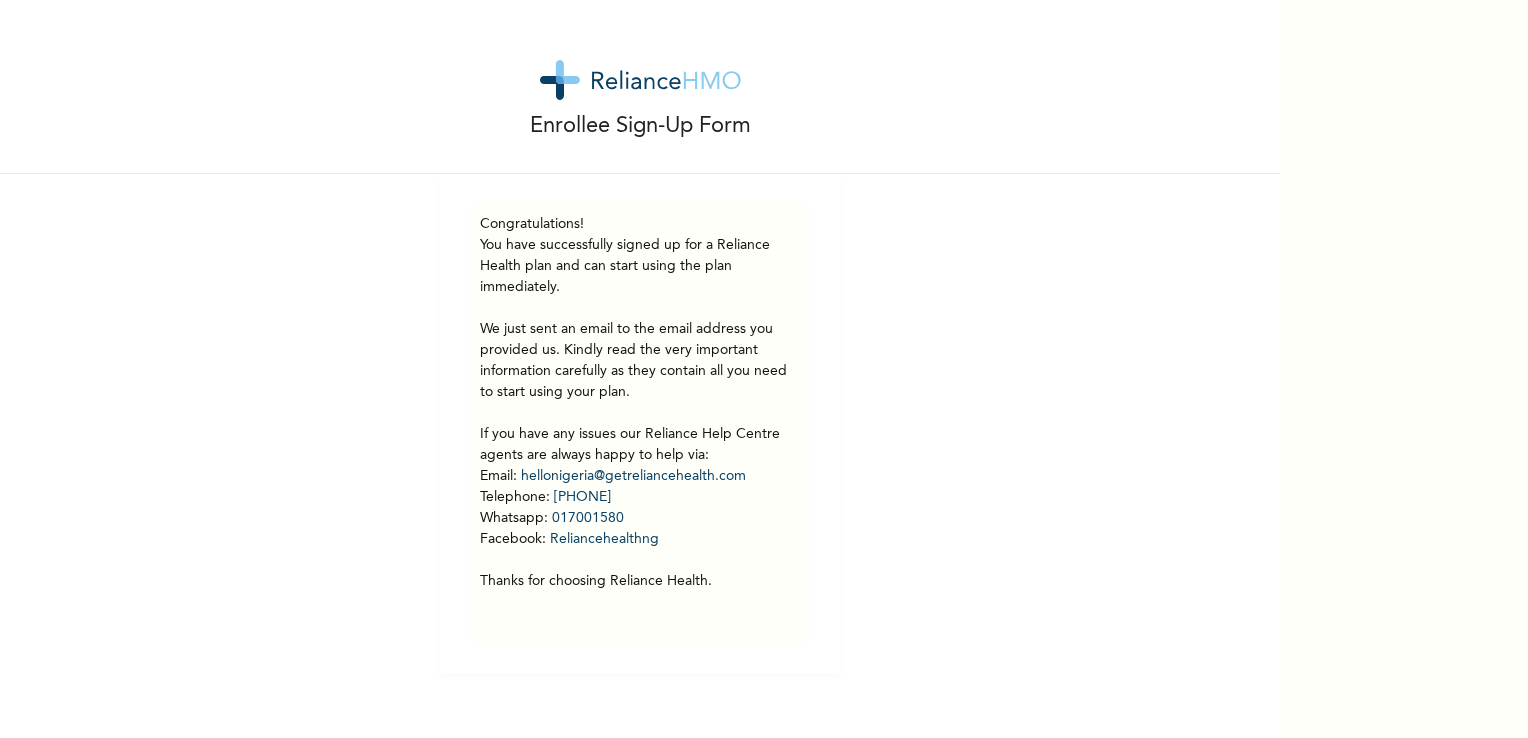 click on "ENROLLEE SIGN-UP FORM CONGRATULATIONS! YOU HAVE SUCCESSFULLY SIGNED UP FOR A RELIANCE HEALTH PLAN AND CAN START USING THE PLAN IMMEDIATELY. WE JUST SENT AN EMAIL TO THE EMAIL ADDRESS YOU PROVIDED US. KINDLY READ THE VERY IMPORTANT INFORMATION CAREFULLY AS THEY CONTAIN ALL YOU NEED TO START USING YOUR PLAN. IF YOU HAVE ANY ISSUES OUR RELIANCE HELP CENTRE AGENTS ARE ALWAYS HAPPY TO HELP VIA: EMAIL : [EMAIL] TELEPHONE : [PHONE] WHATSAPP : [PHONE] FACEBOOK : RELIANCEHEALTHNG THANKS FOR CHOOSING RELIANCE HEALTH." at bounding box center (640, 337) 